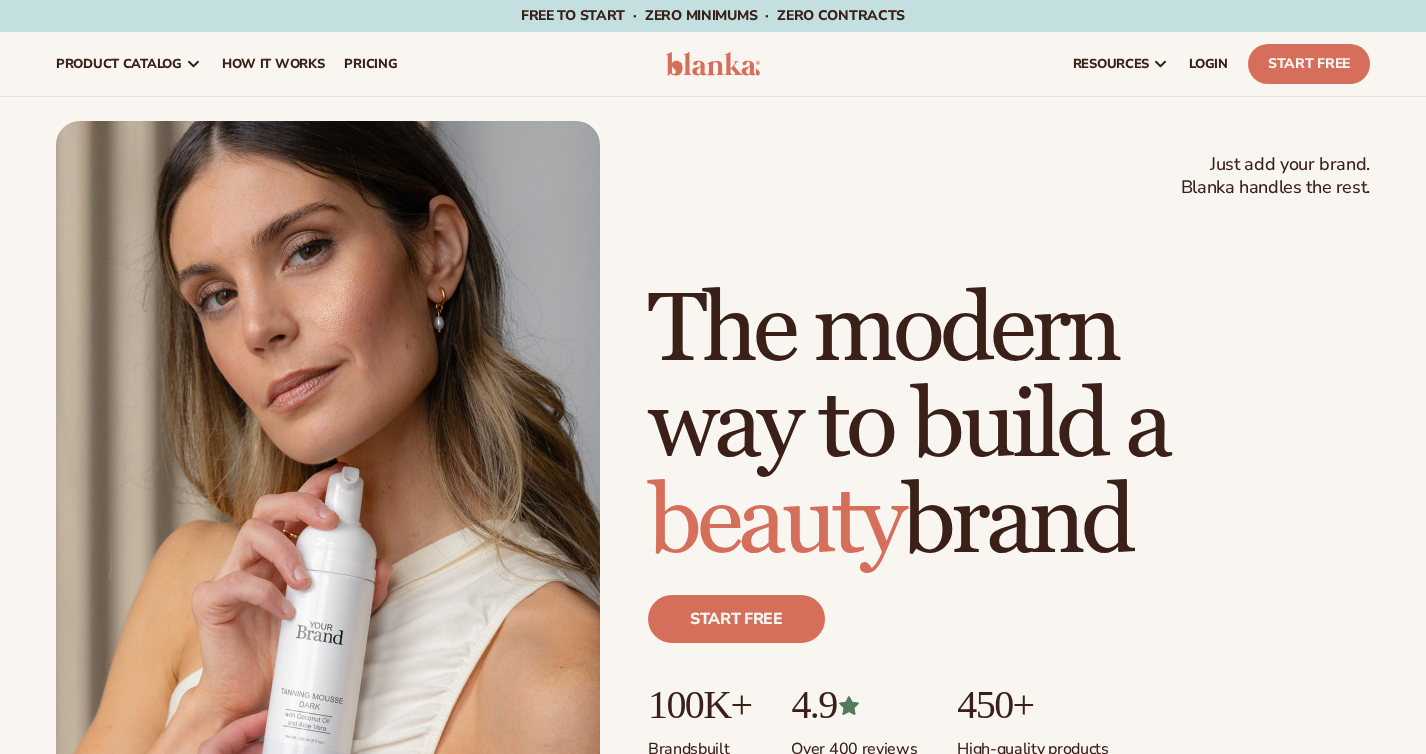 scroll, scrollTop: 0, scrollLeft: 0, axis: both 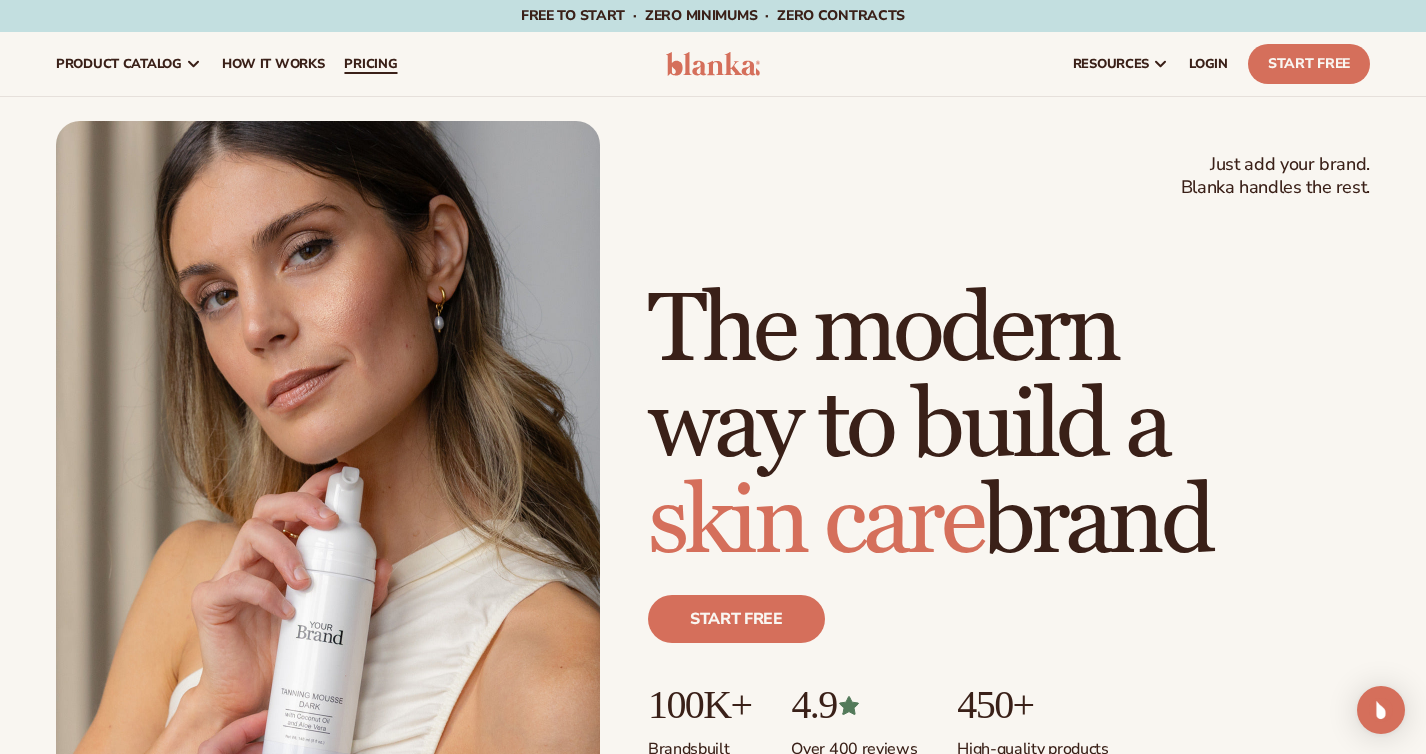 click on "pricing" at bounding box center [370, 64] 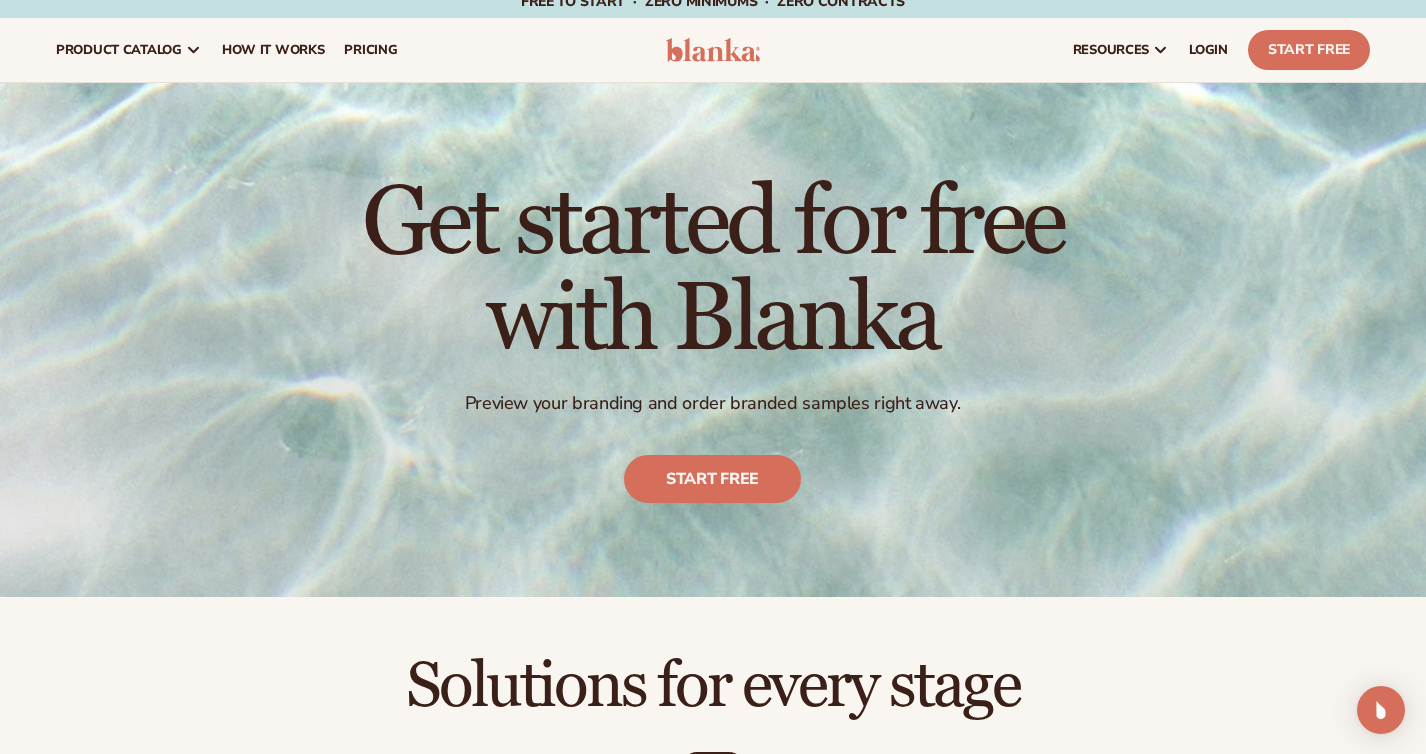 scroll, scrollTop: 9, scrollLeft: 0, axis: vertical 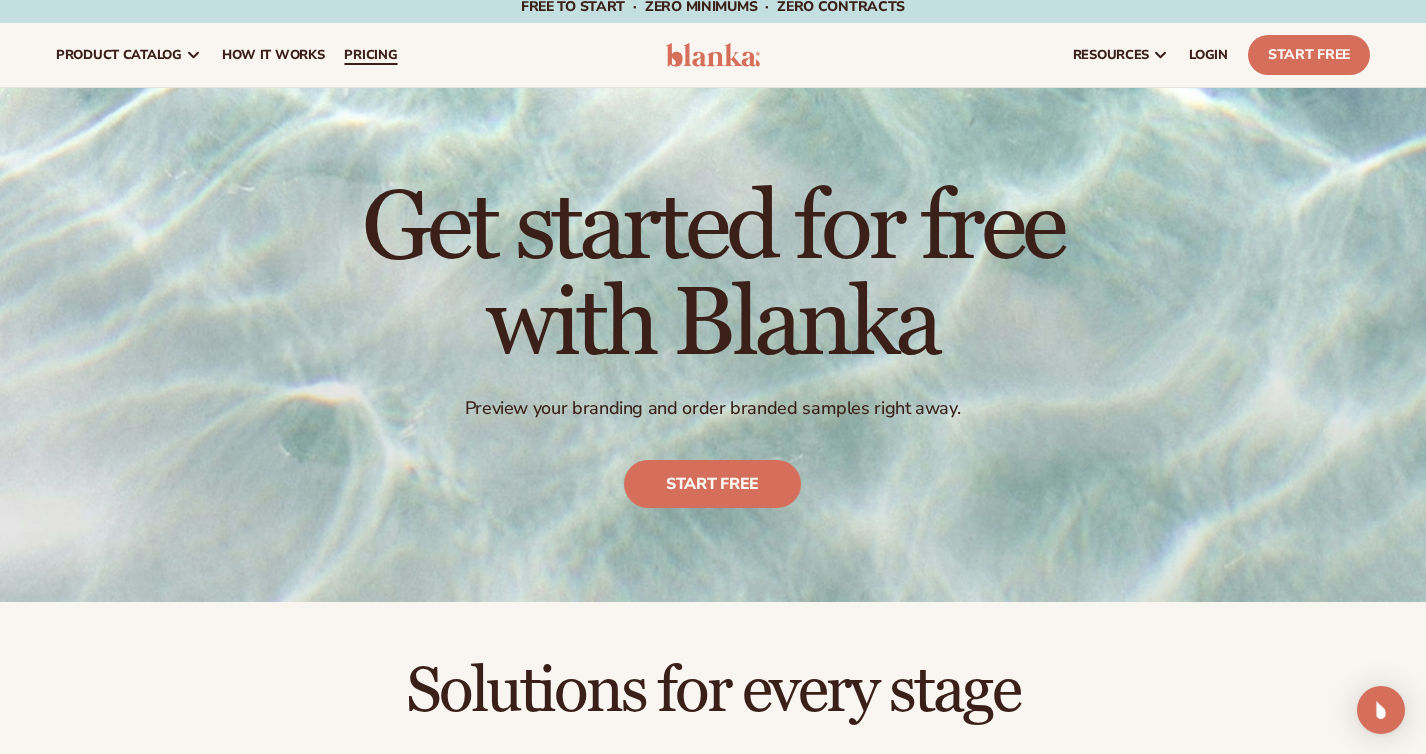 click on "pricing" at bounding box center [370, 55] 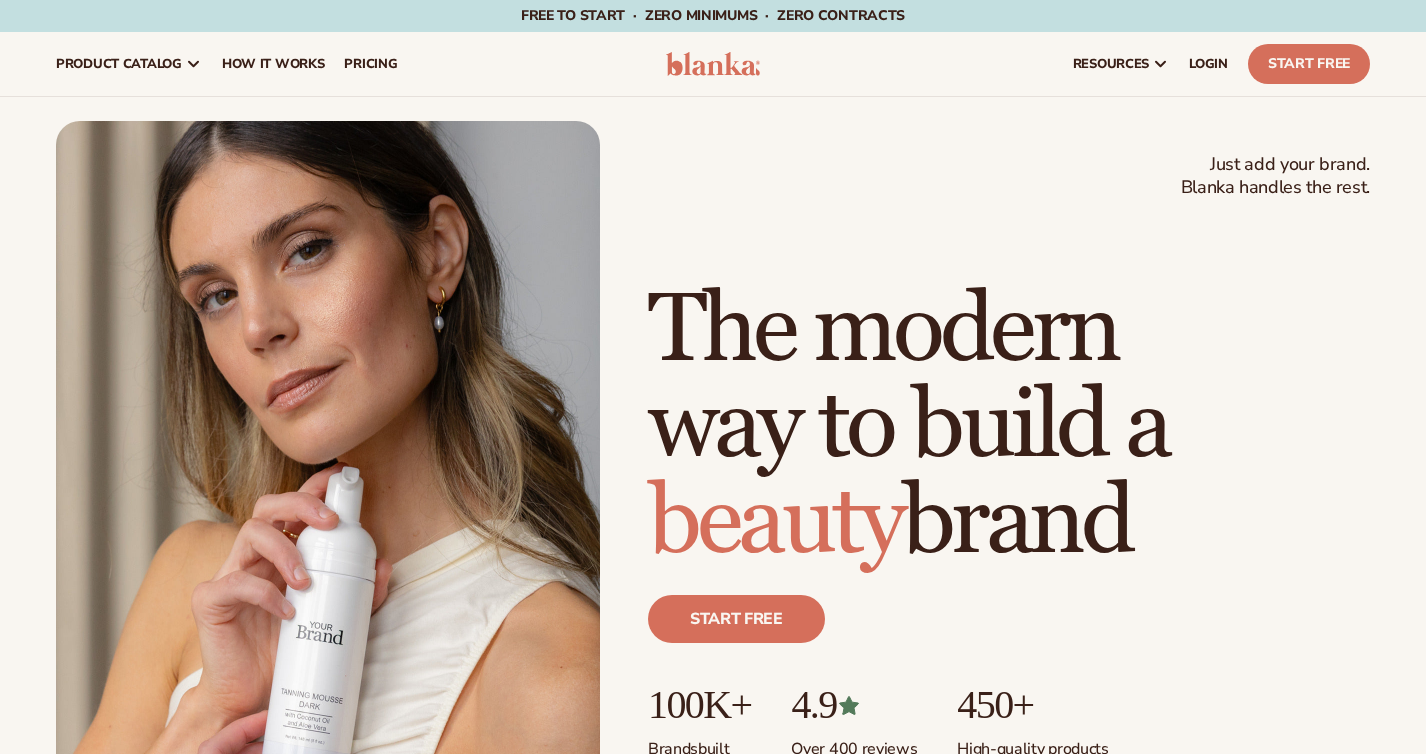 scroll, scrollTop: 0, scrollLeft: 0, axis: both 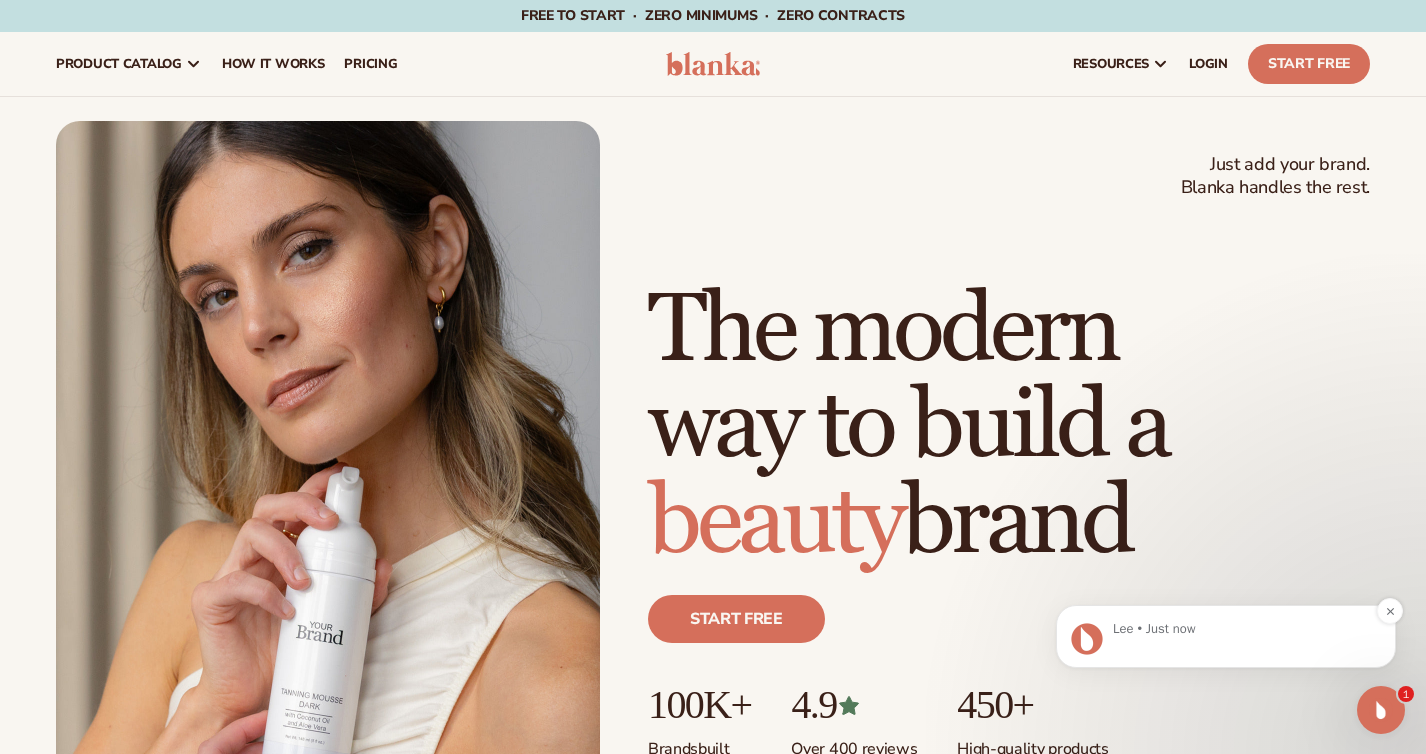 click on "Lee • Just now" at bounding box center (1242, 629) 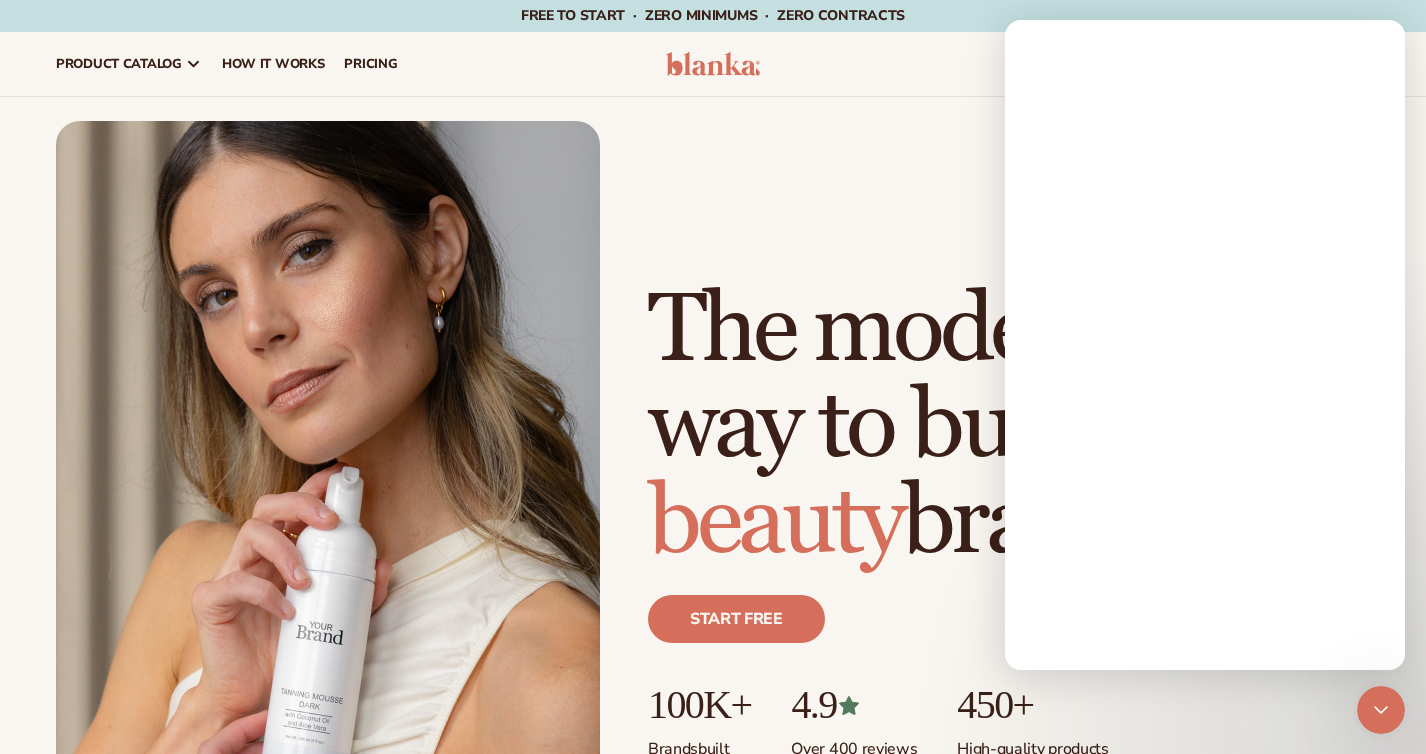 scroll, scrollTop: 0, scrollLeft: 0, axis: both 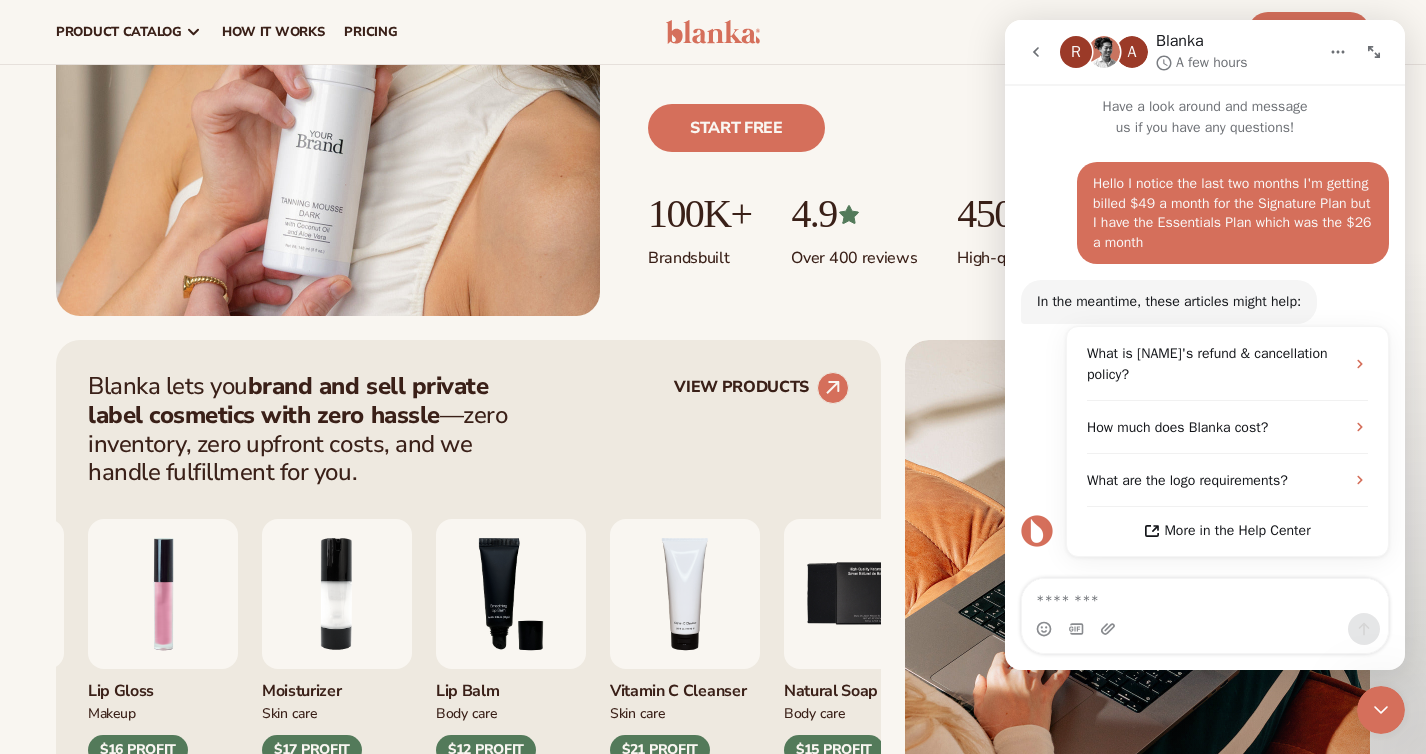 click 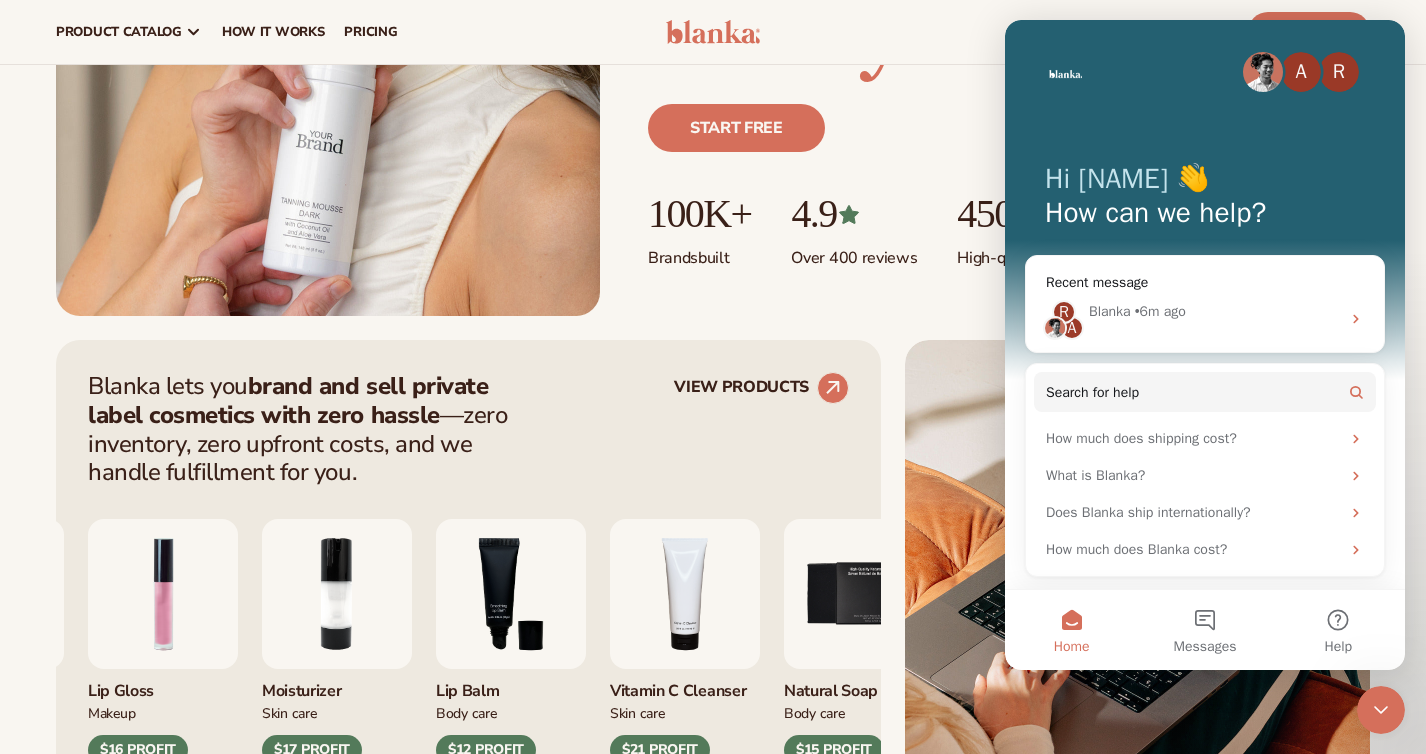 click 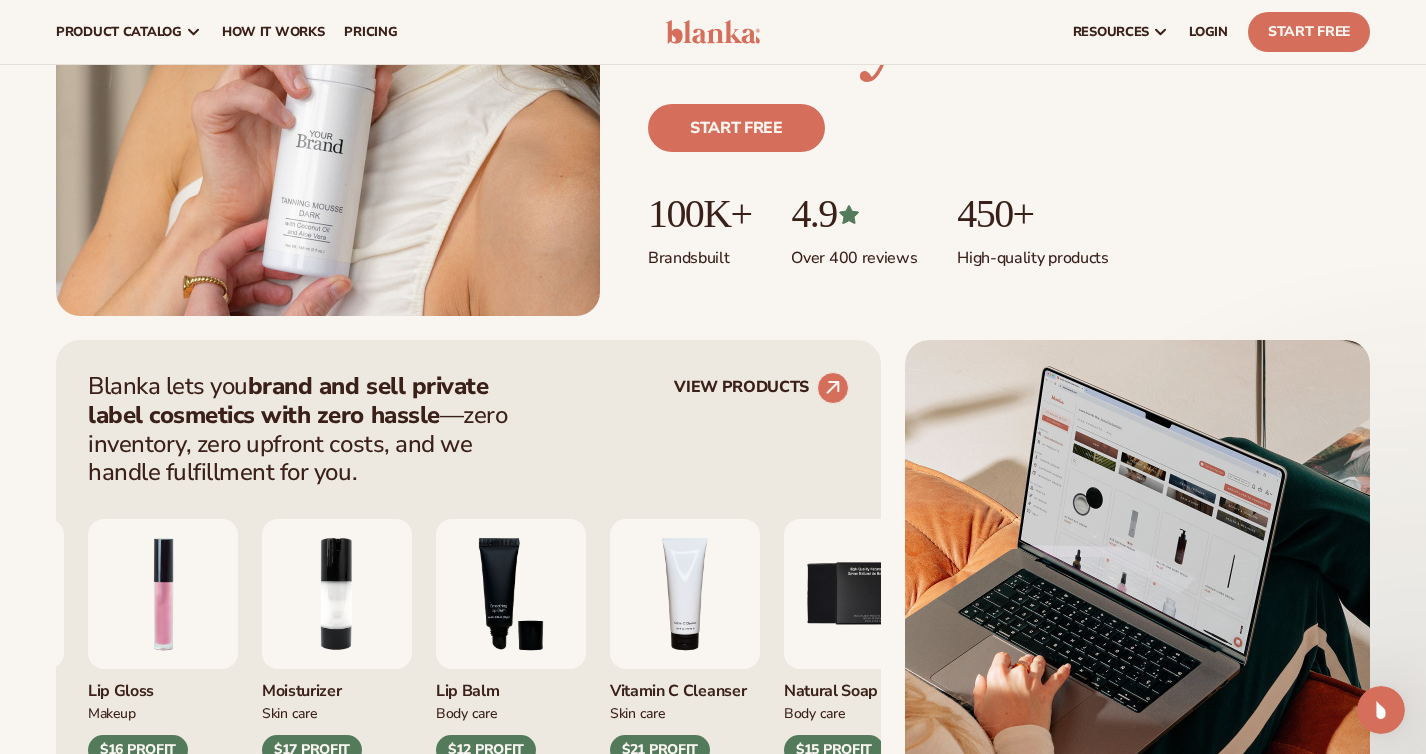 scroll, scrollTop: 0, scrollLeft: 0, axis: both 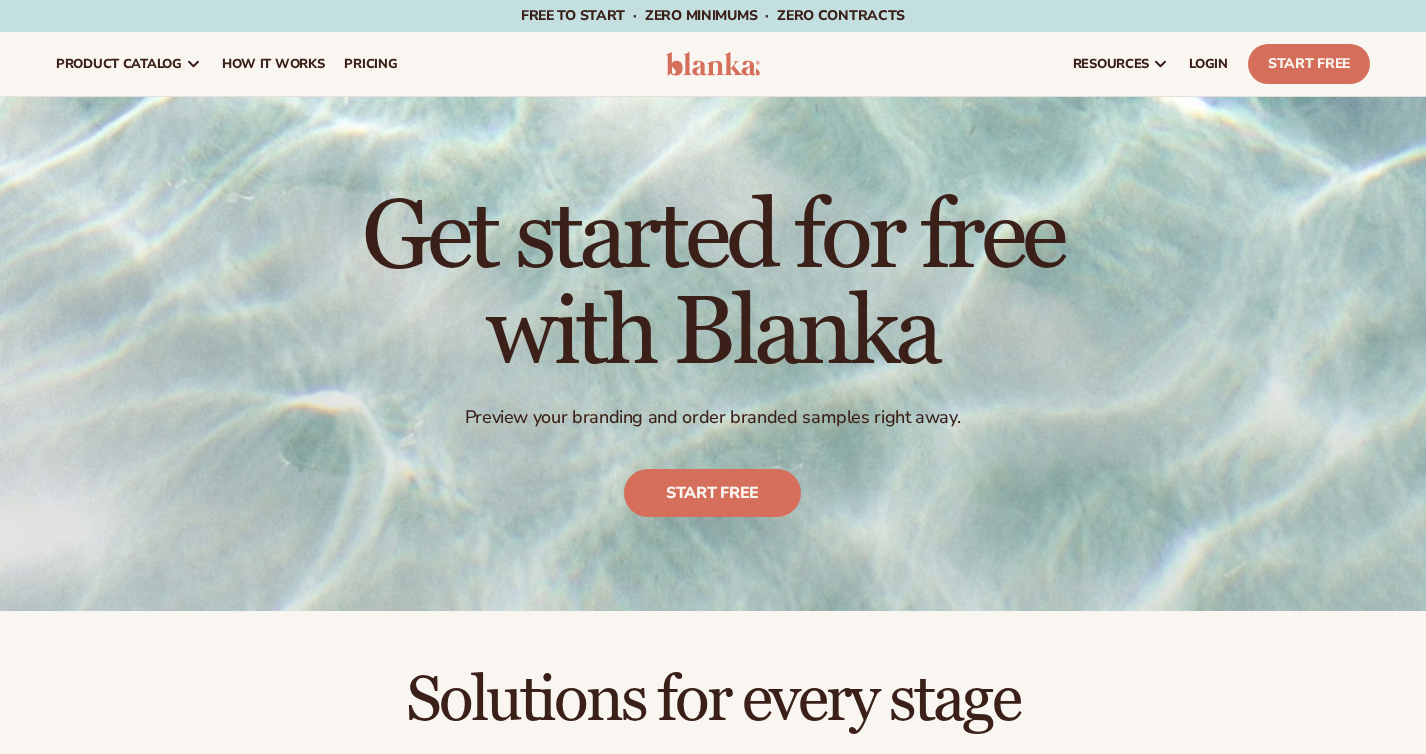 click on "pricing" at bounding box center (370, 64) 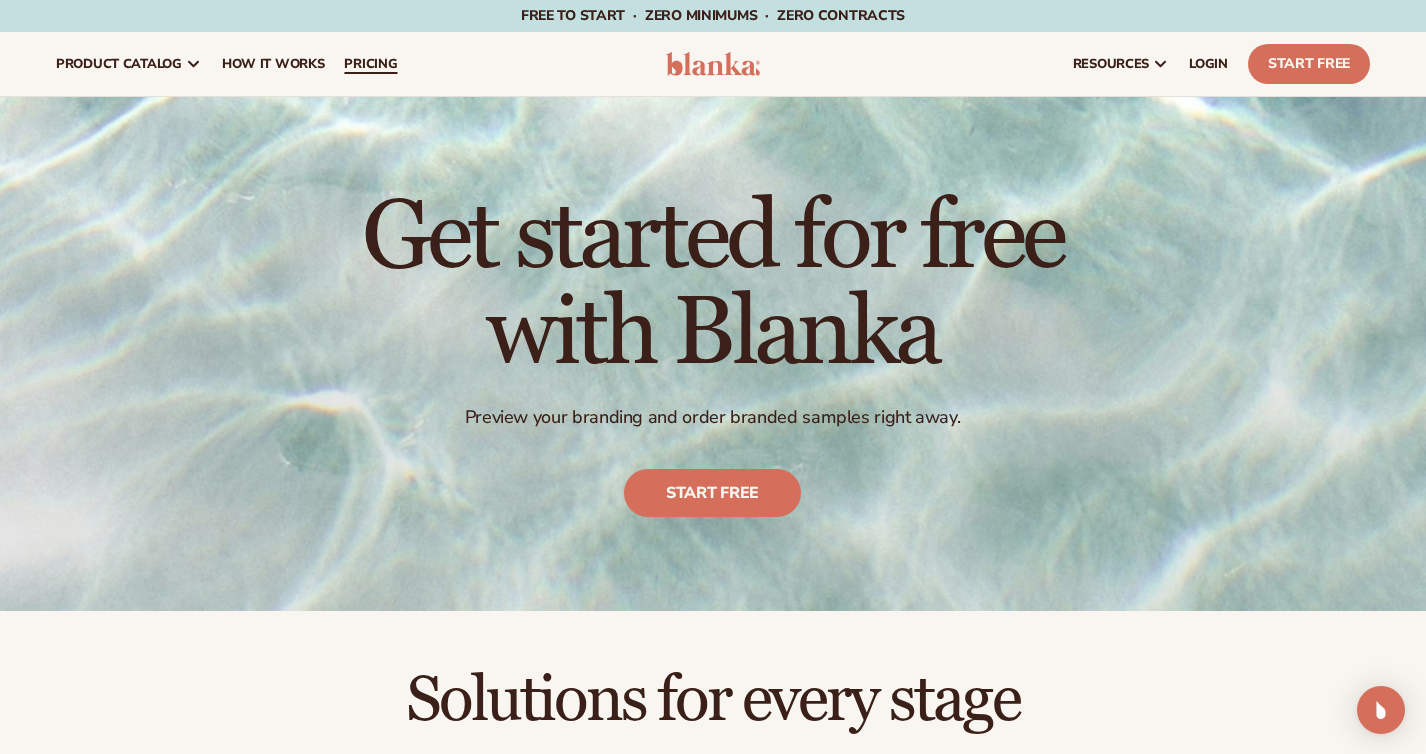click on "pricing" at bounding box center [370, 64] 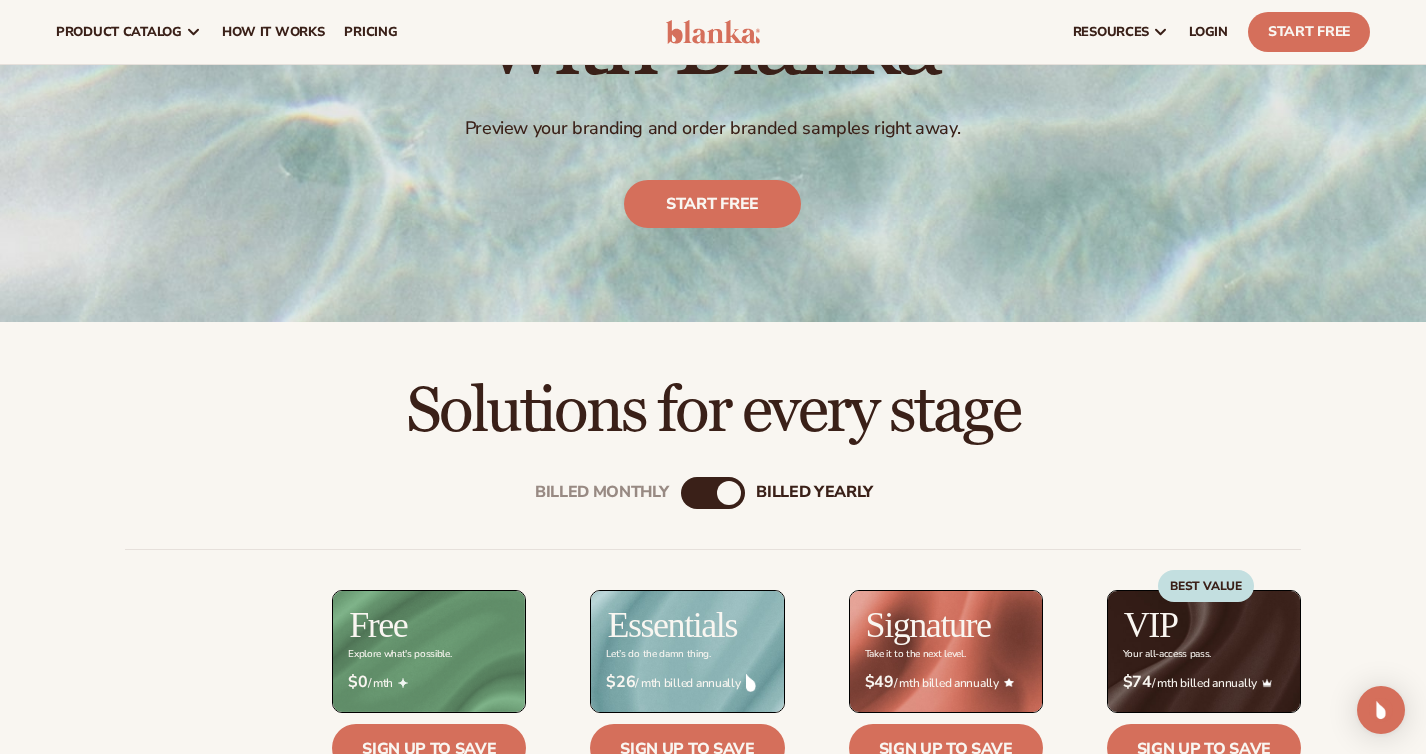 scroll, scrollTop: 0, scrollLeft: 0, axis: both 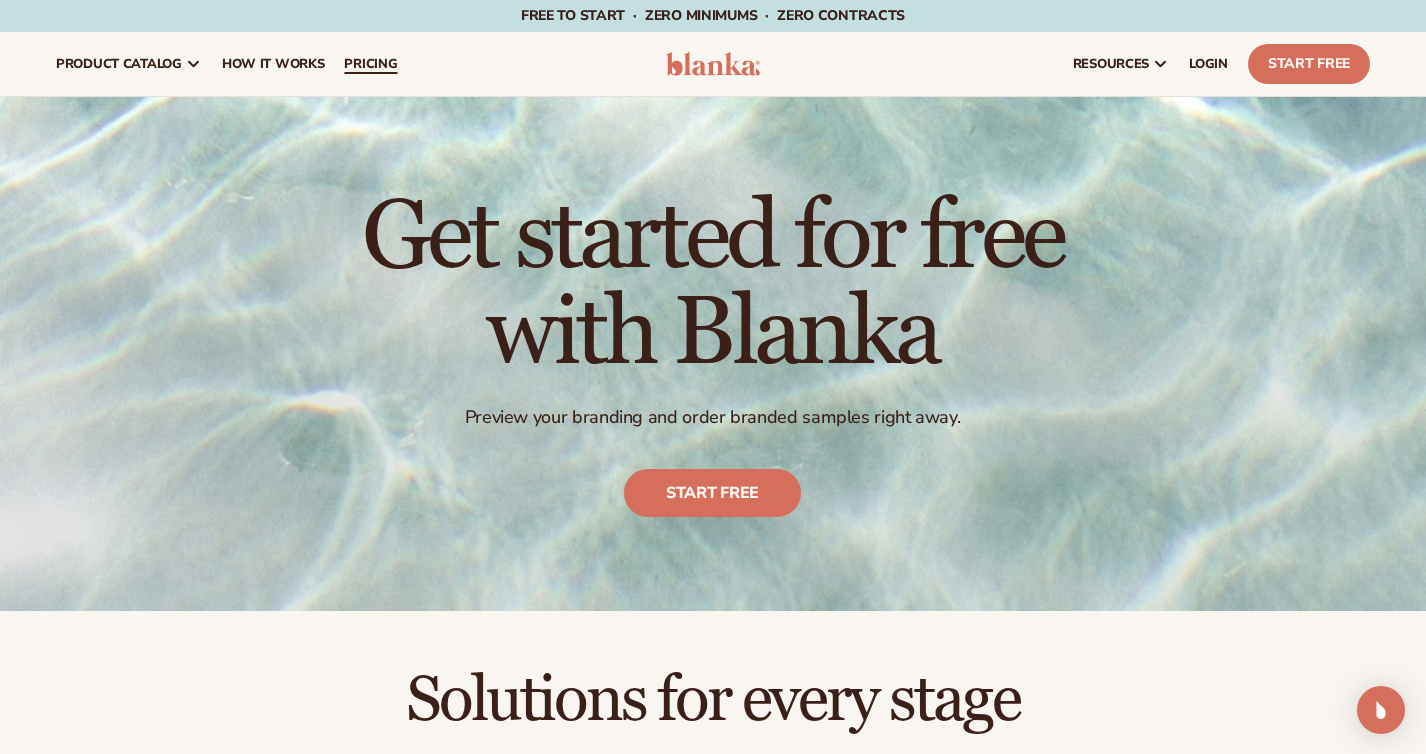 click on "pricing" at bounding box center [370, 64] 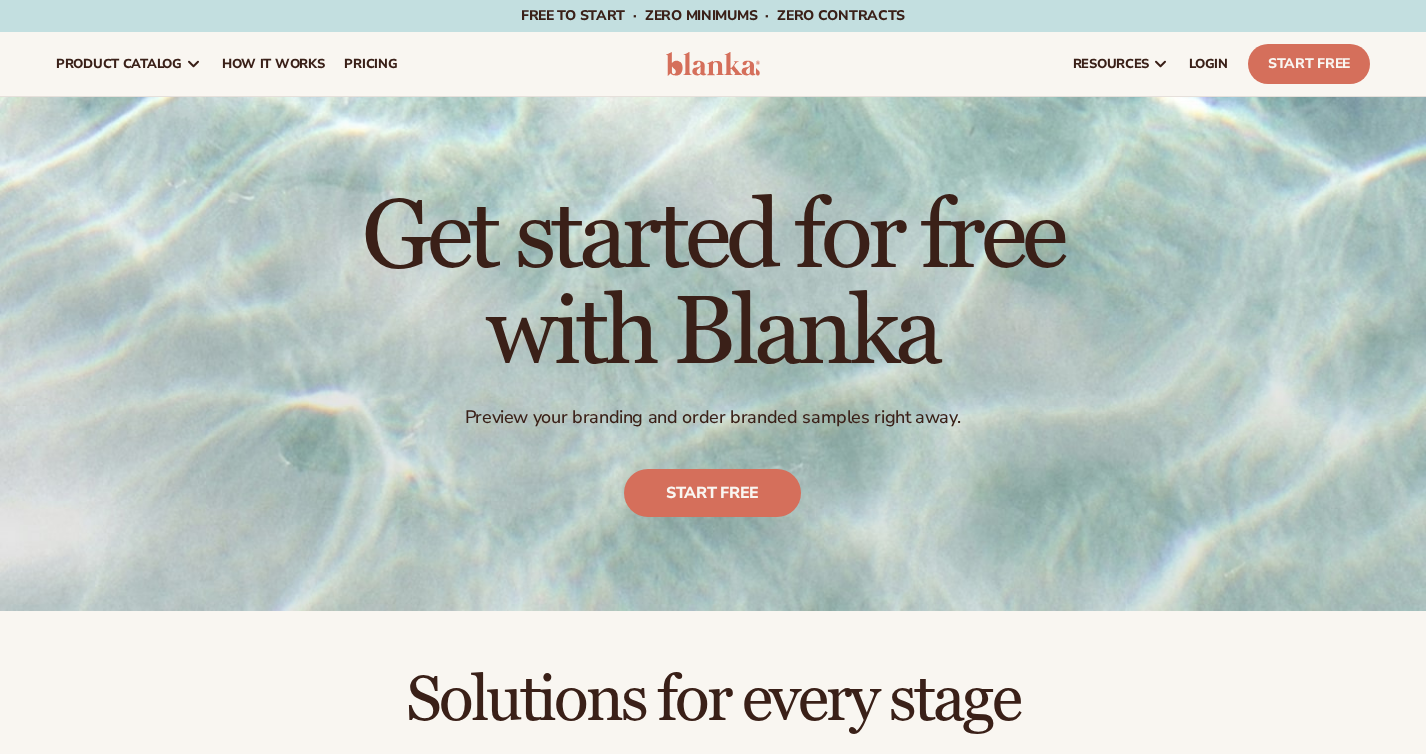 scroll, scrollTop: 0, scrollLeft: 0, axis: both 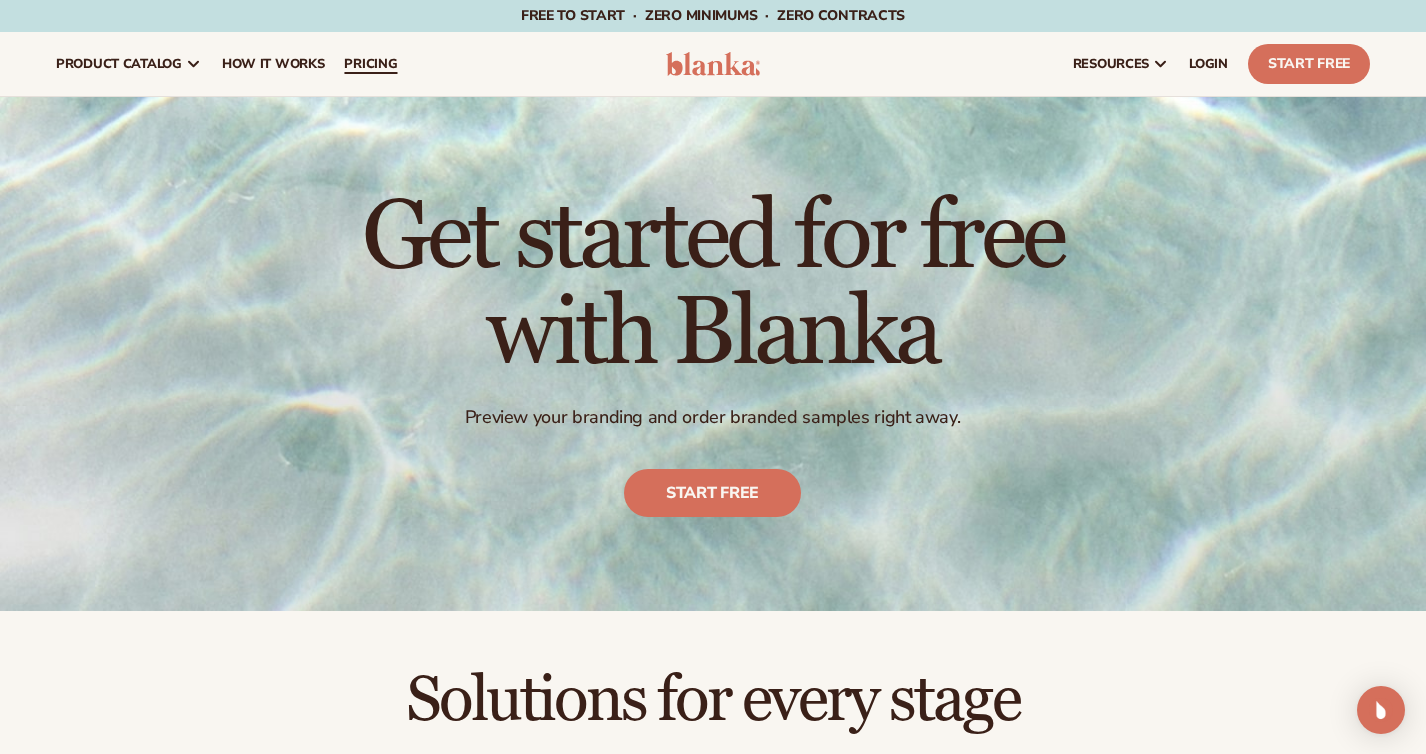 click on "pricing" at bounding box center [370, 64] 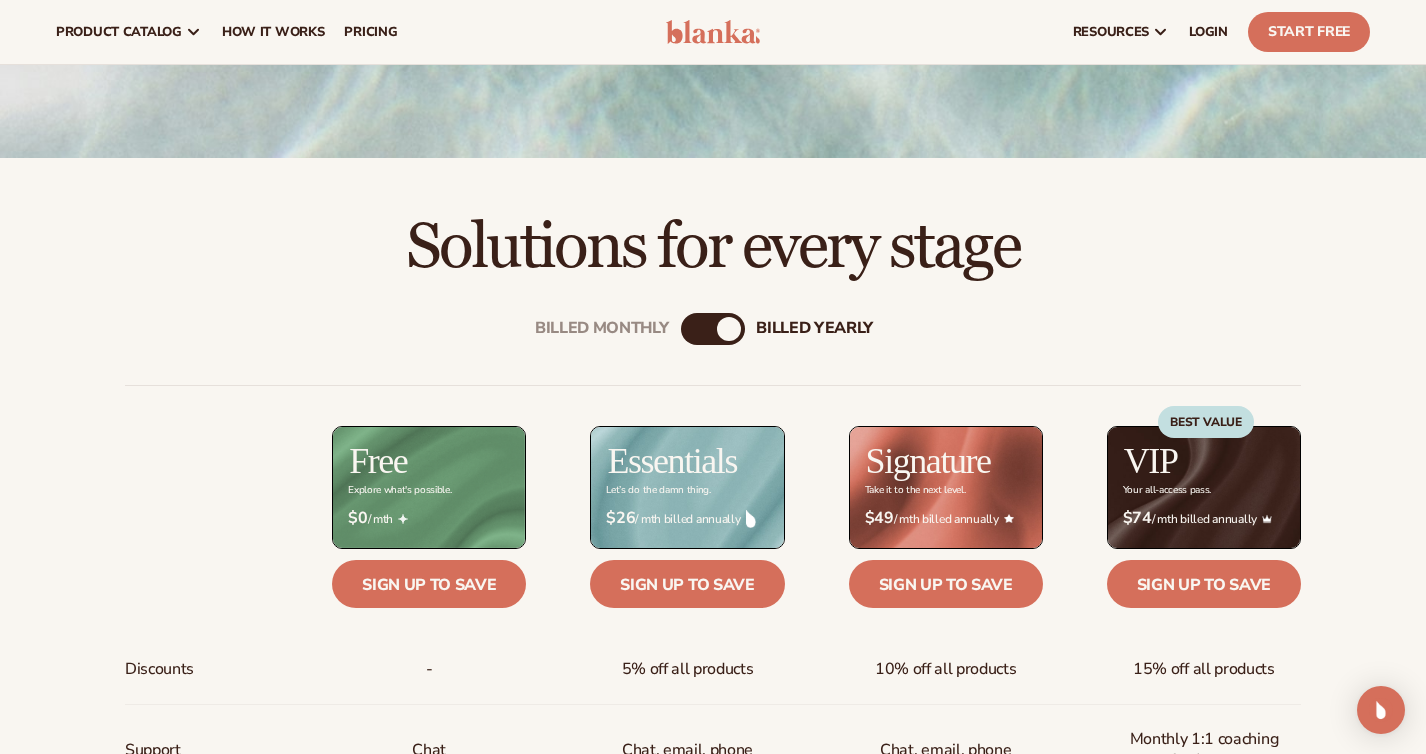 scroll, scrollTop: 449, scrollLeft: 0, axis: vertical 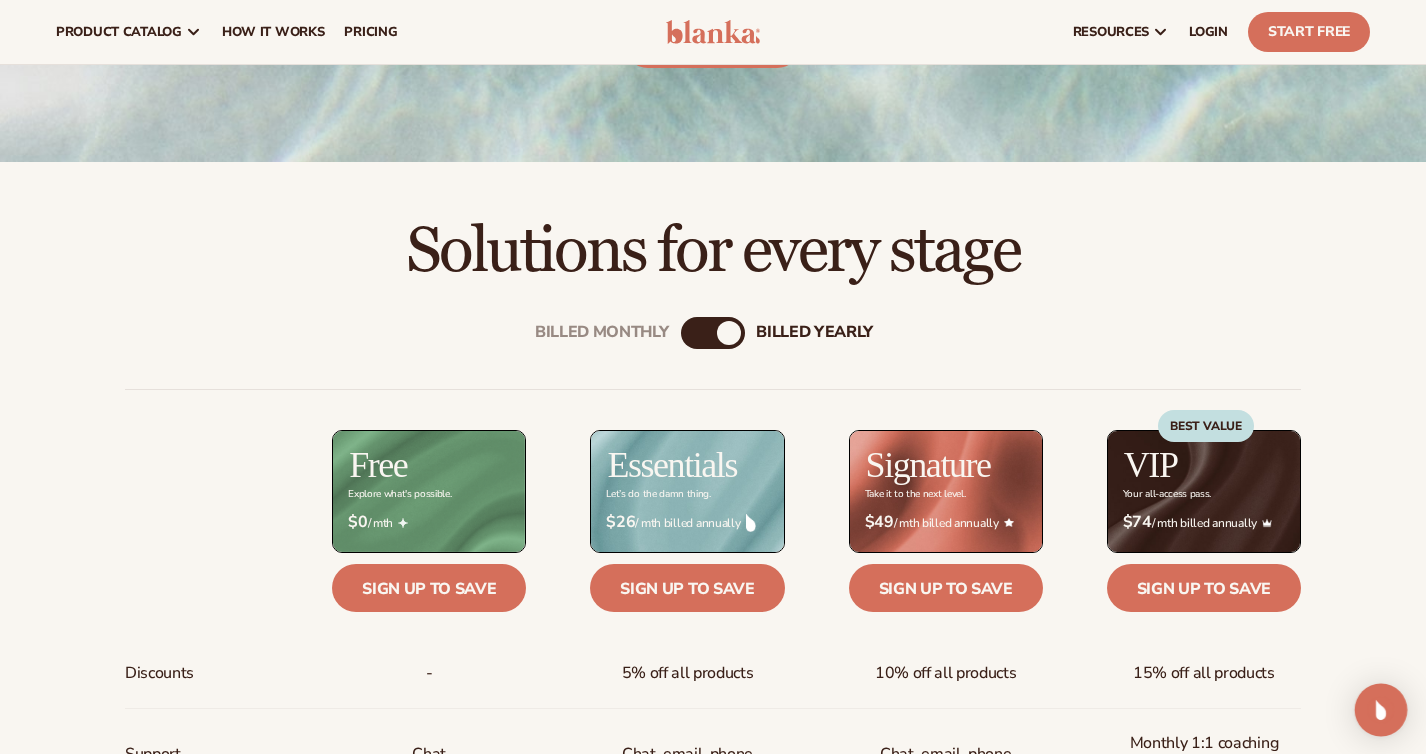 click at bounding box center (1381, 710) 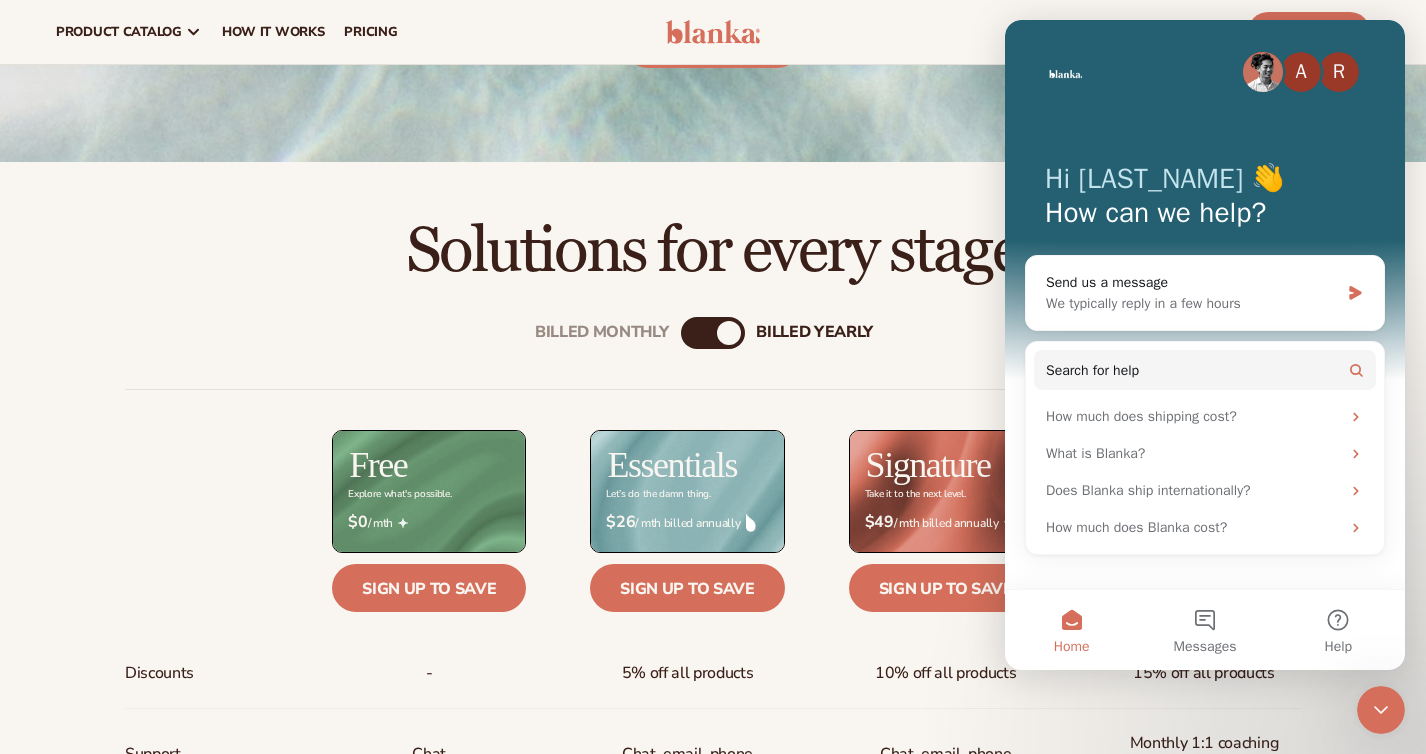 scroll, scrollTop: 0, scrollLeft: 0, axis: both 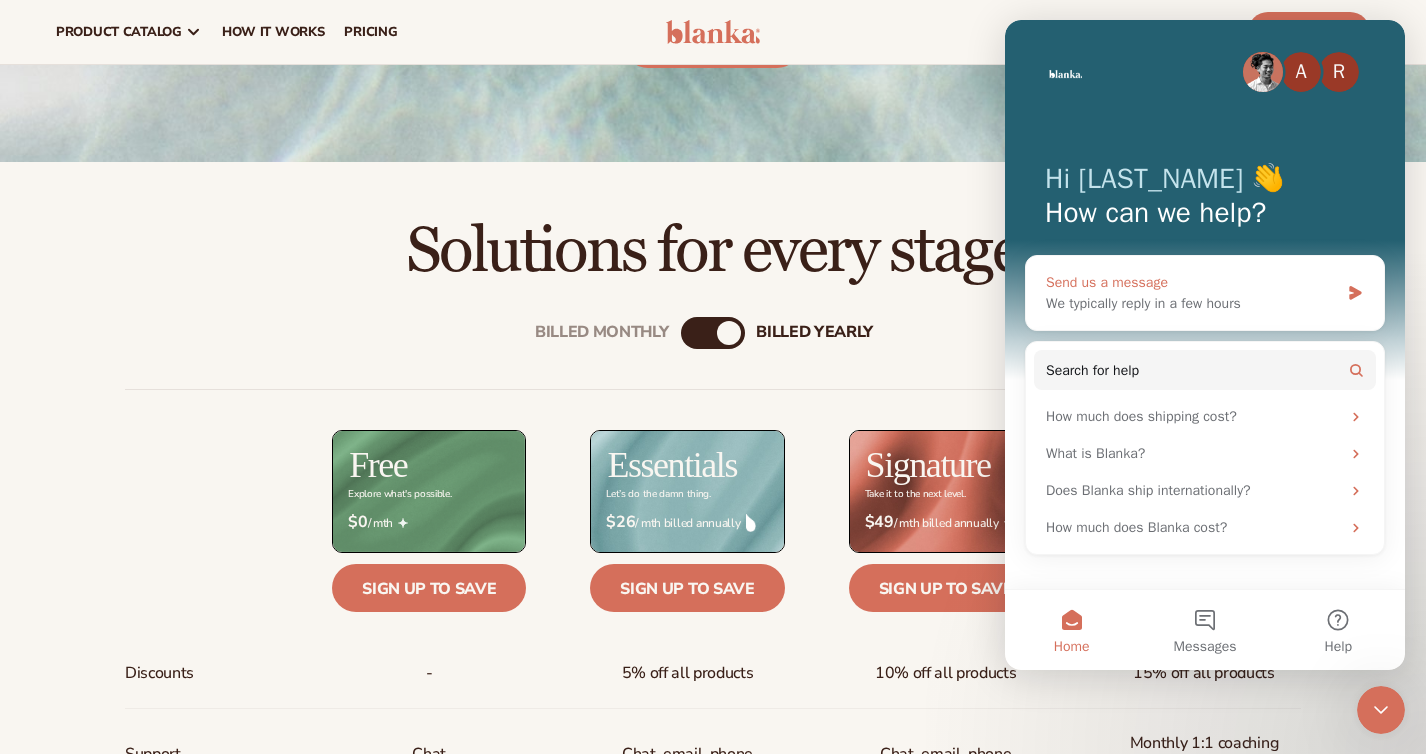 click on "Send us a message" at bounding box center [1192, 282] 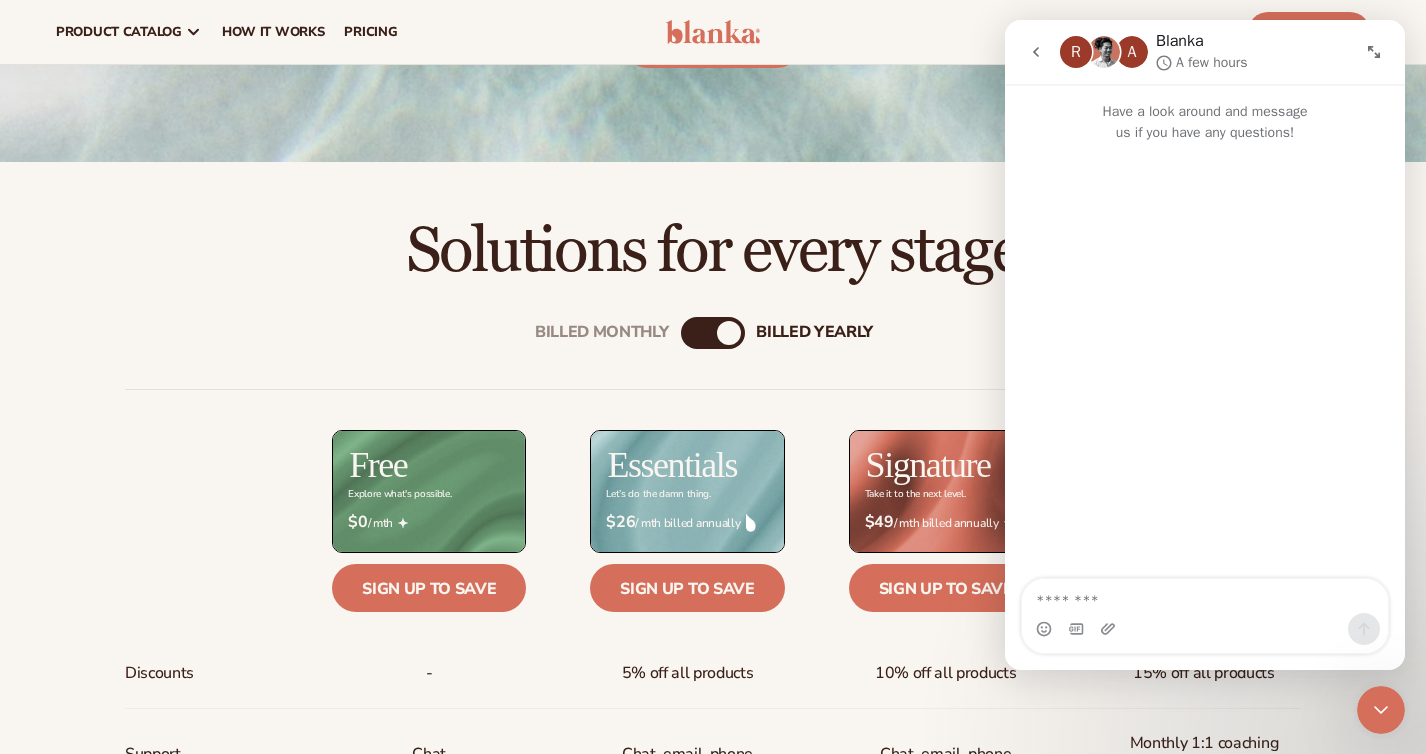 click at bounding box center (1205, 596) 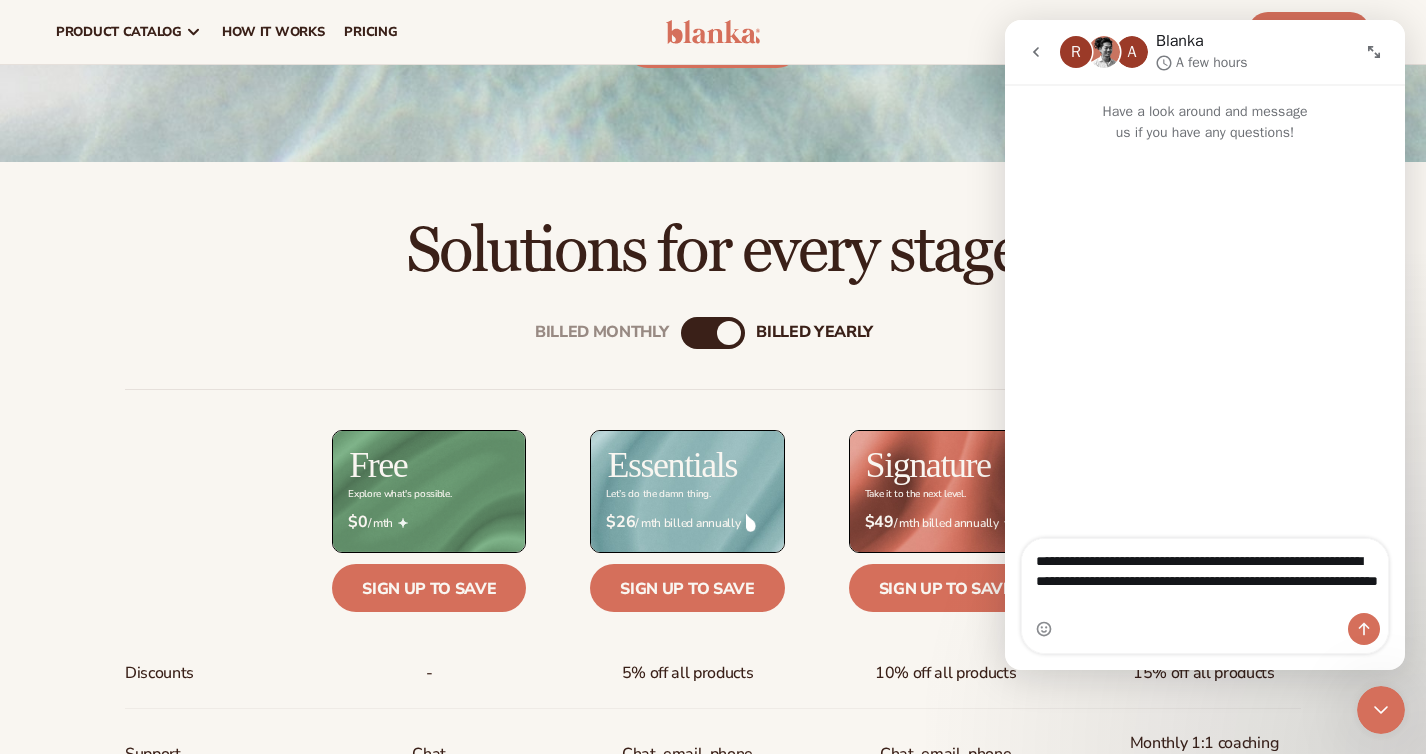 drag, startPoint x: 1079, startPoint y: 561, endPoint x: 981, endPoint y: 558, distance: 98.045906 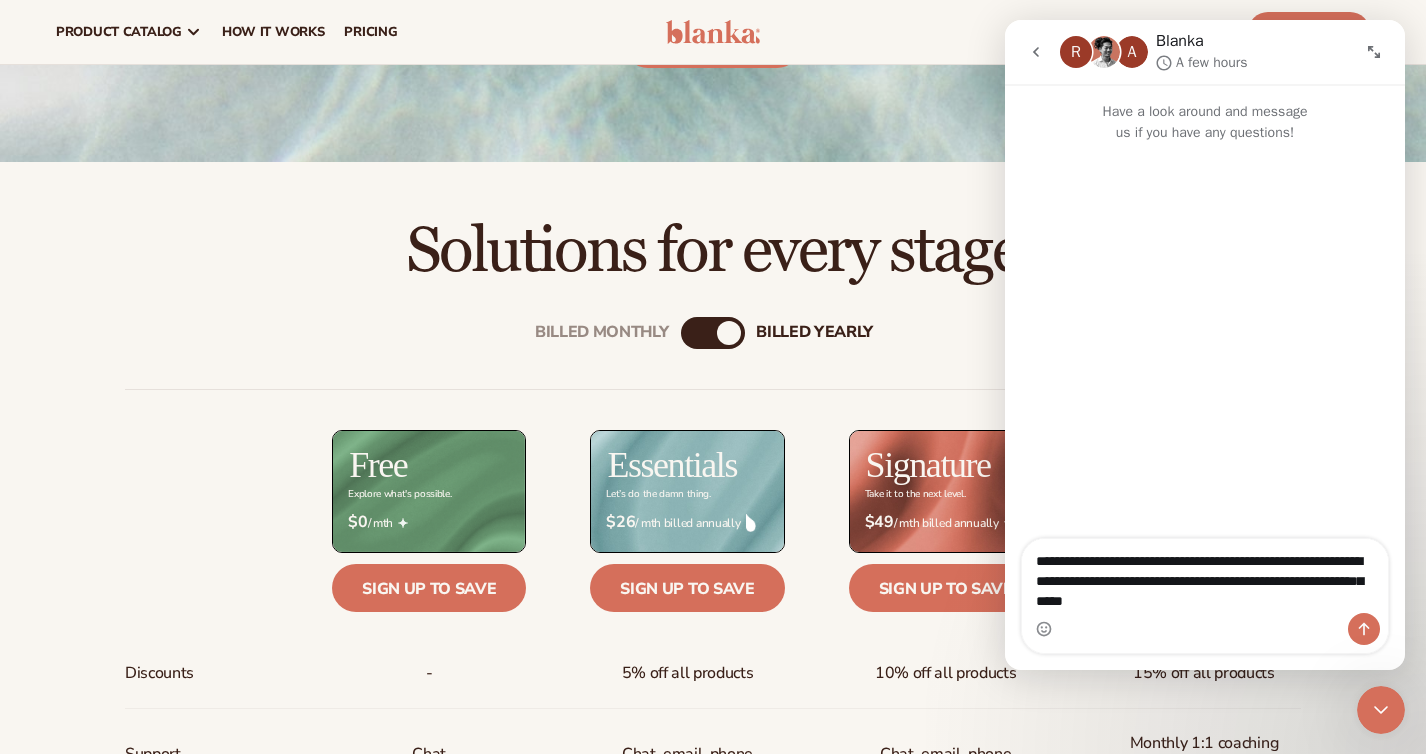 drag, startPoint x: 1279, startPoint y: 558, endPoint x: 1255, endPoint y: 560, distance: 24.083189 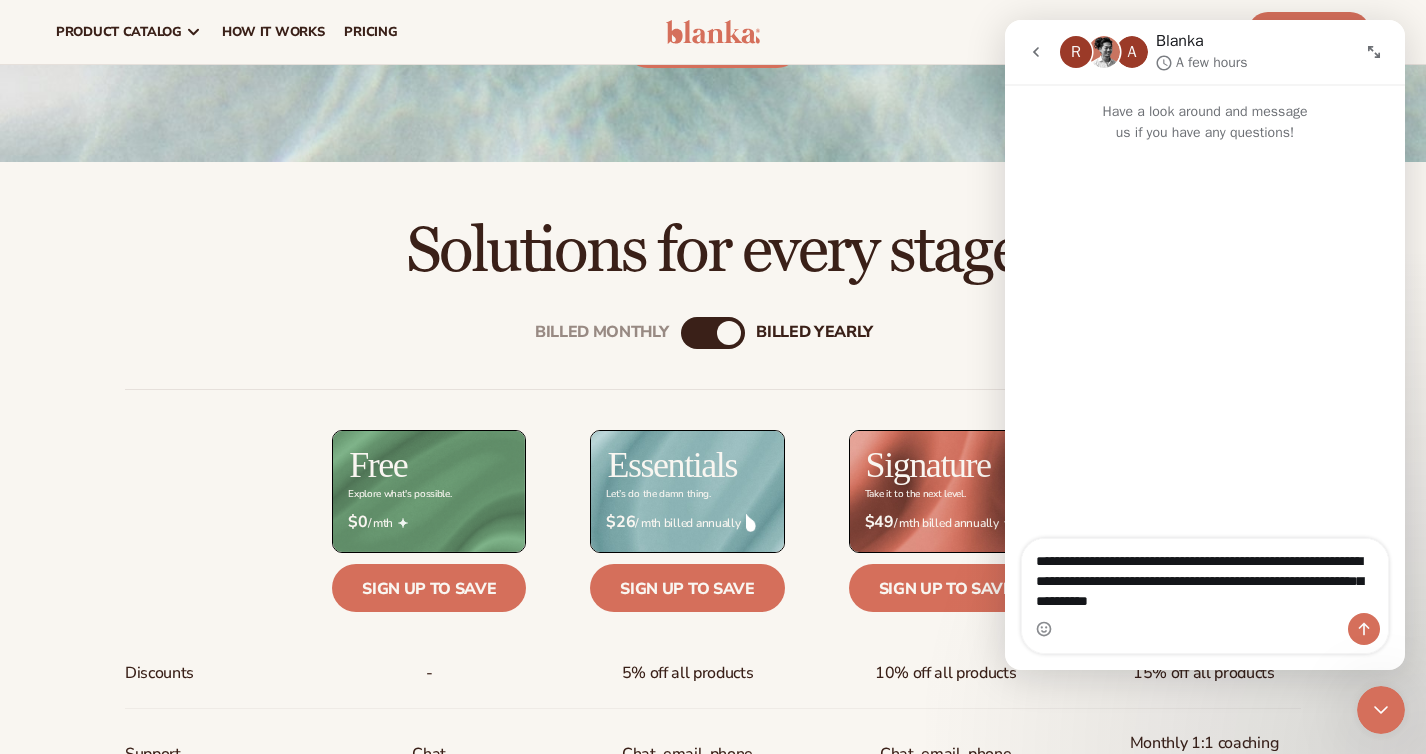 click on "**********" at bounding box center (1205, 576) 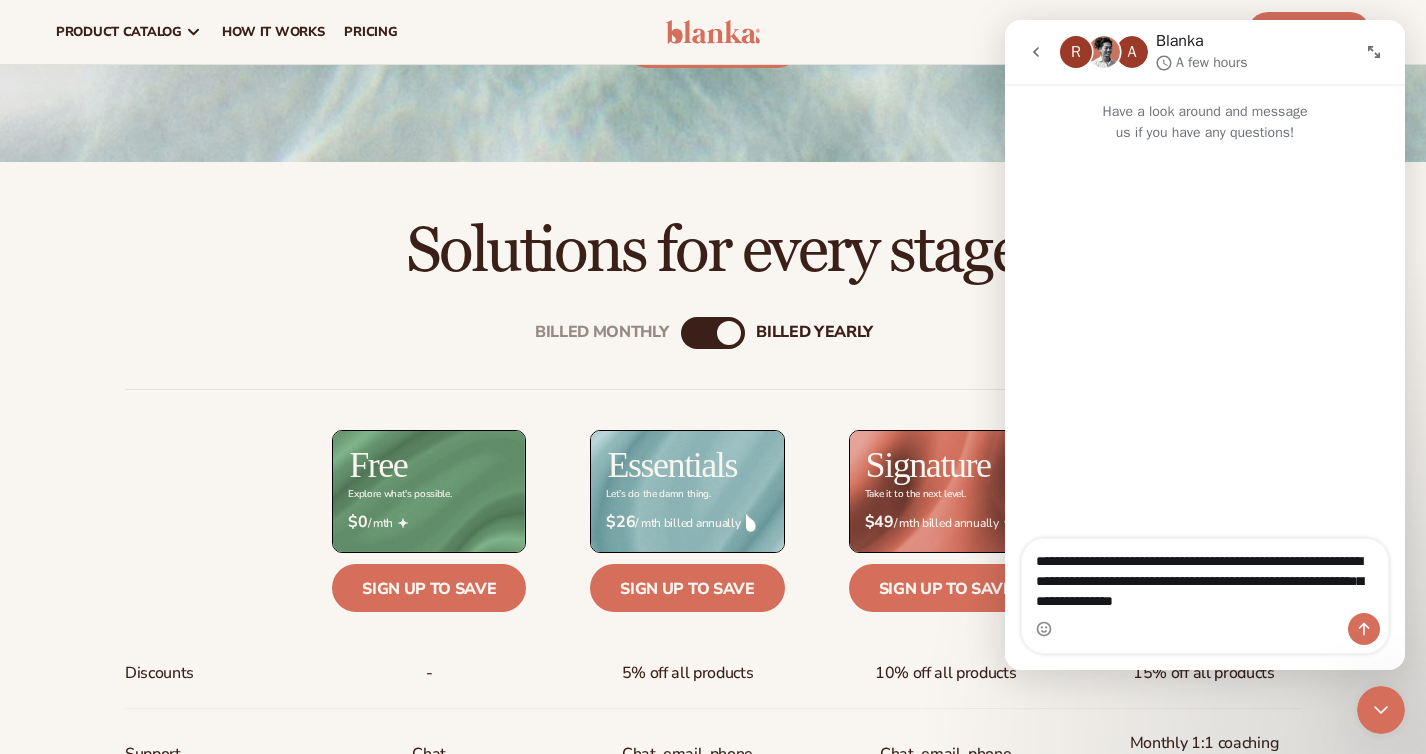 click on "**********" at bounding box center (1205, 576) 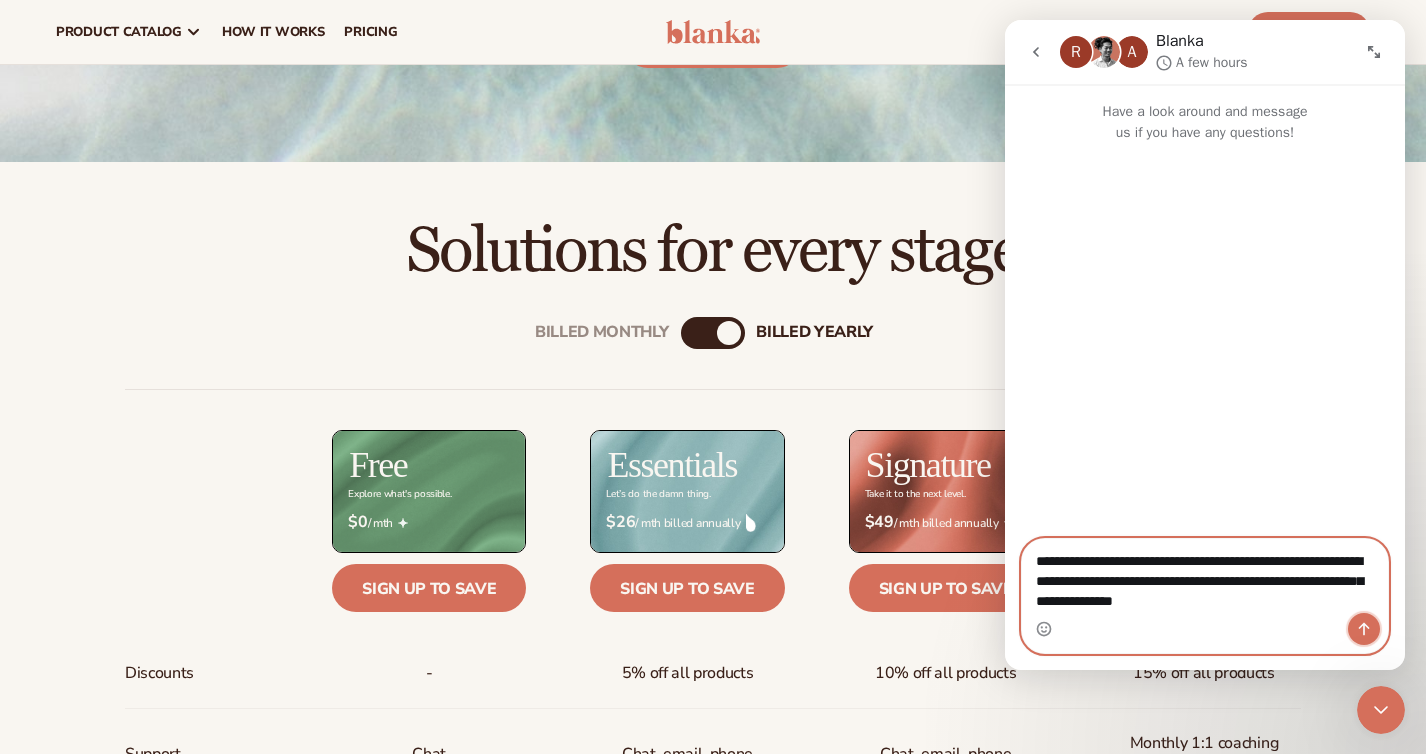 click at bounding box center (1364, 629) 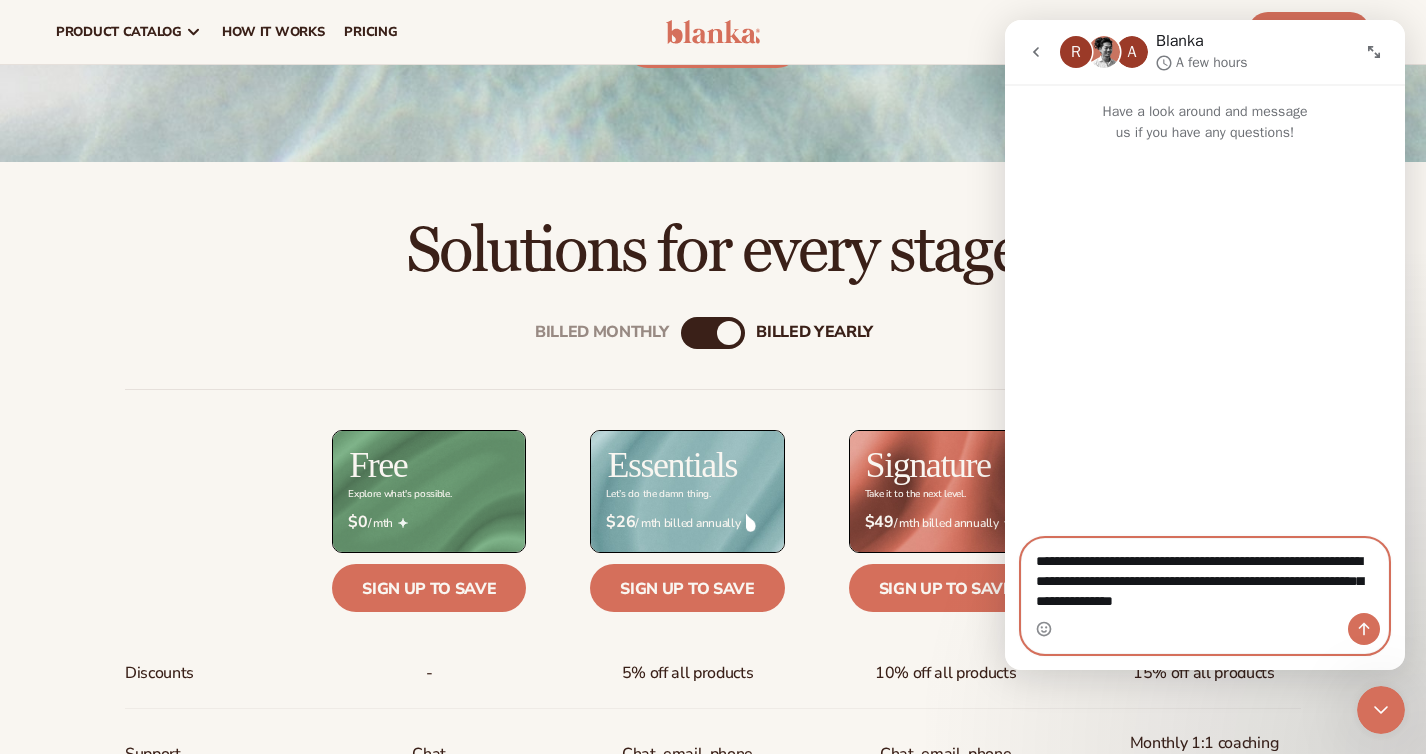 type 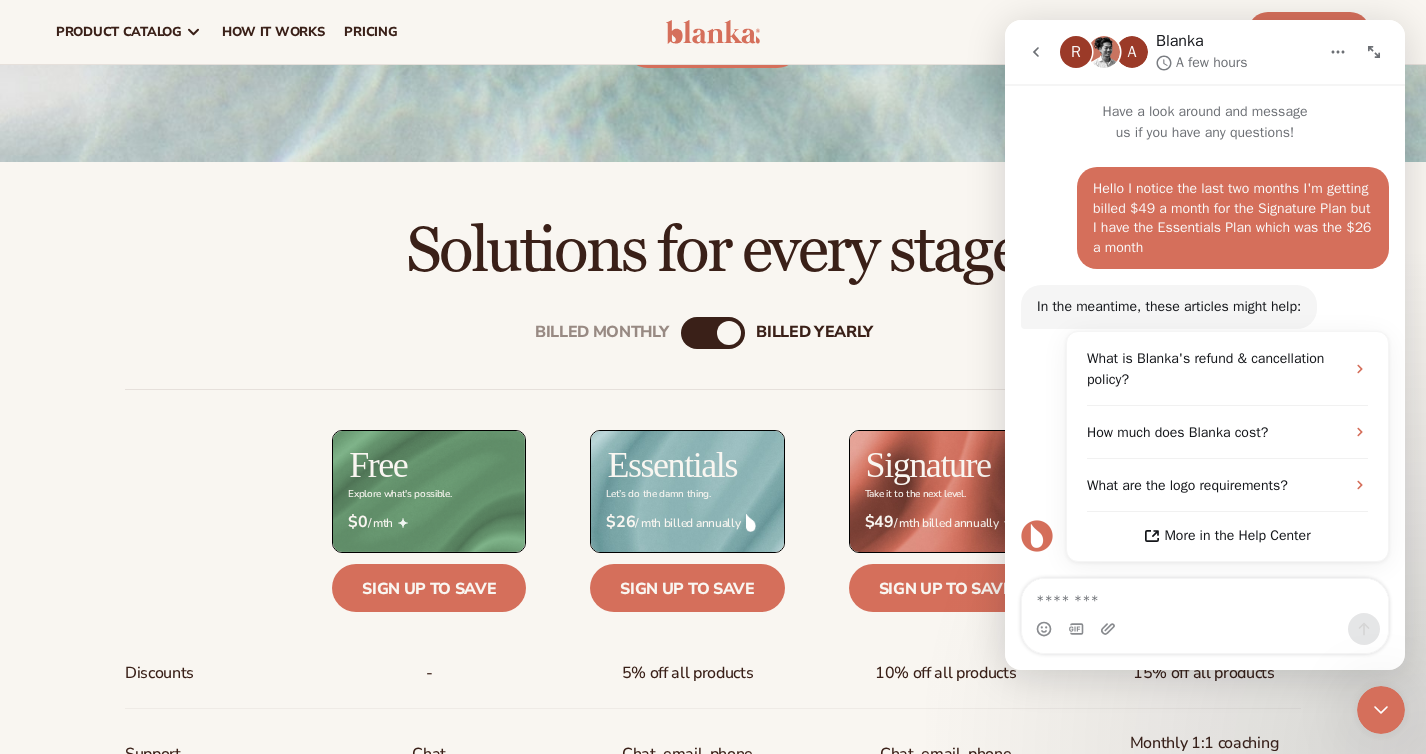 scroll, scrollTop: 5, scrollLeft: 0, axis: vertical 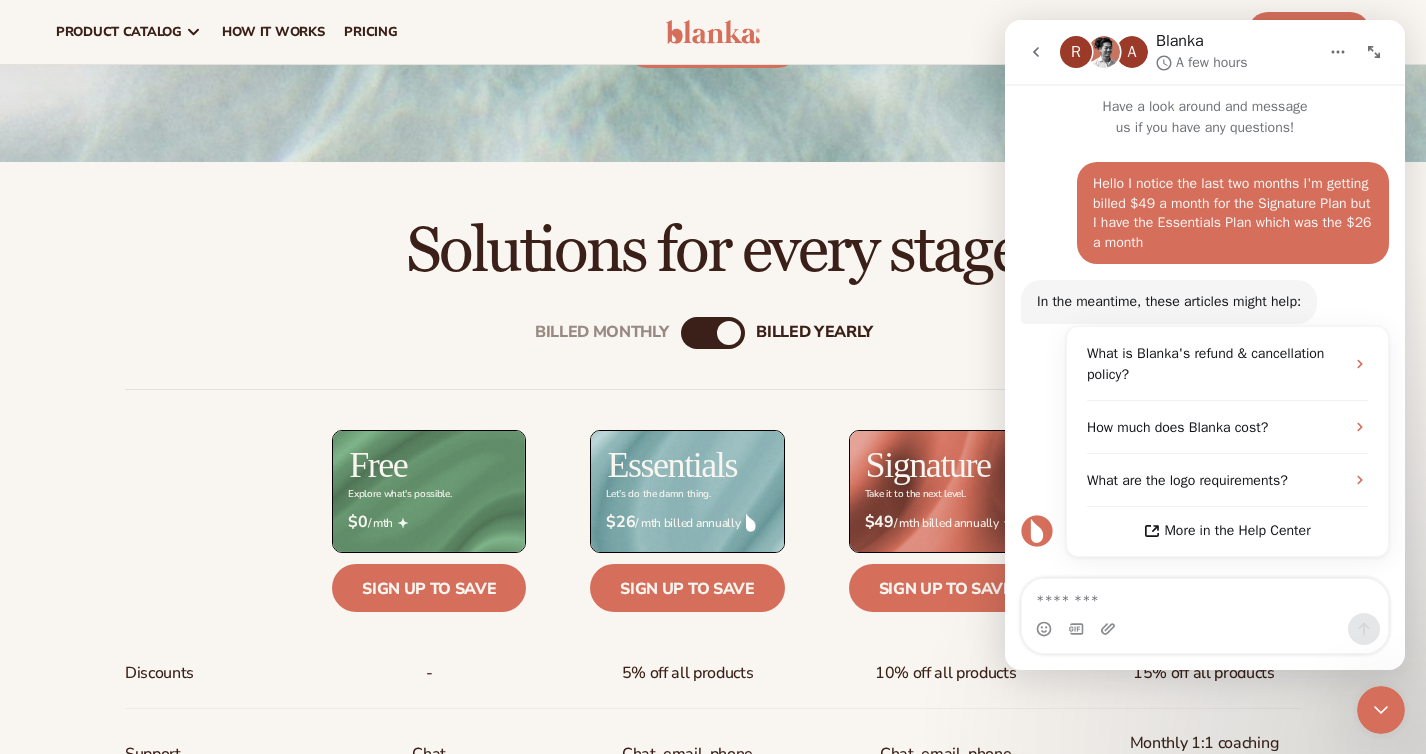click on "Hello I notice the last two months I'm getting billed $49 a month for the Signature Plan but I have the Essentials Plan which was the $26 a month [LAST_NAME] • Just now" at bounding box center [1205, 221] 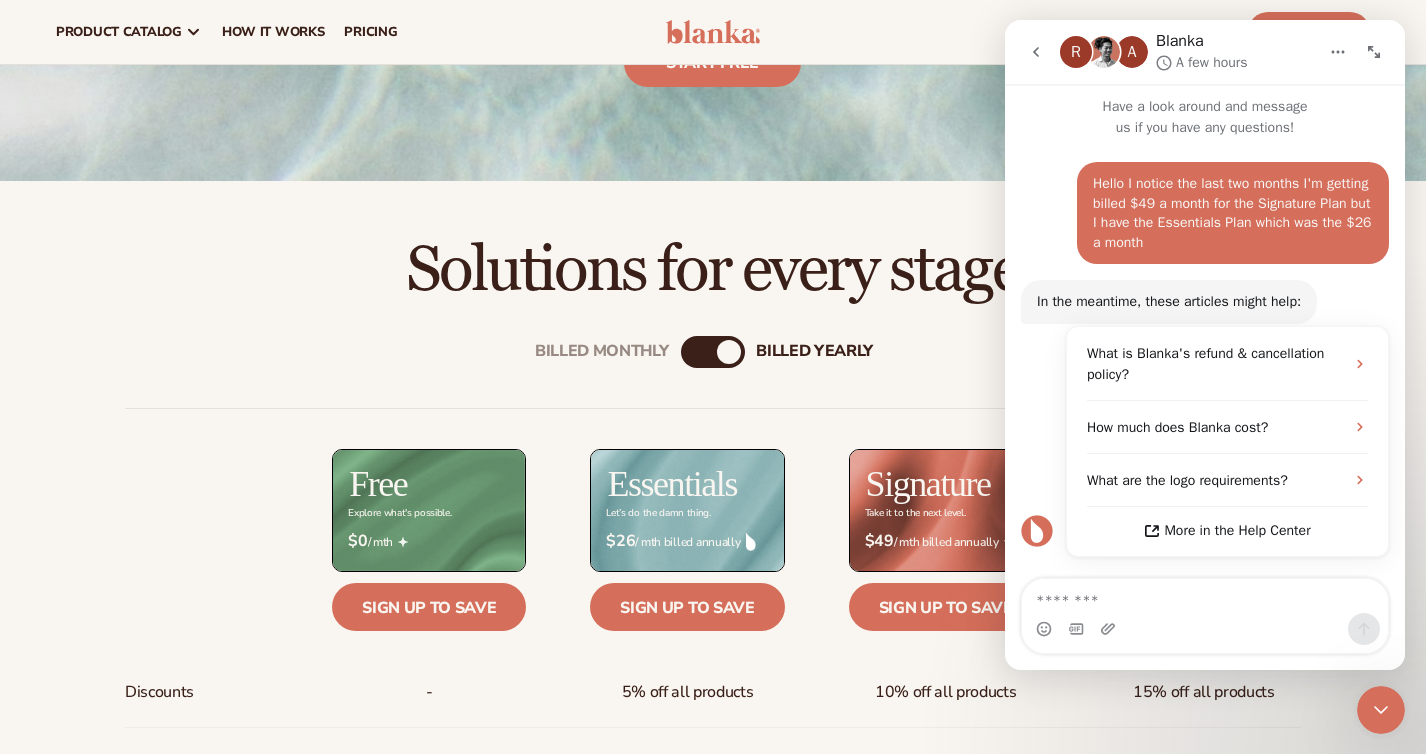 scroll, scrollTop: 431, scrollLeft: 0, axis: vertical 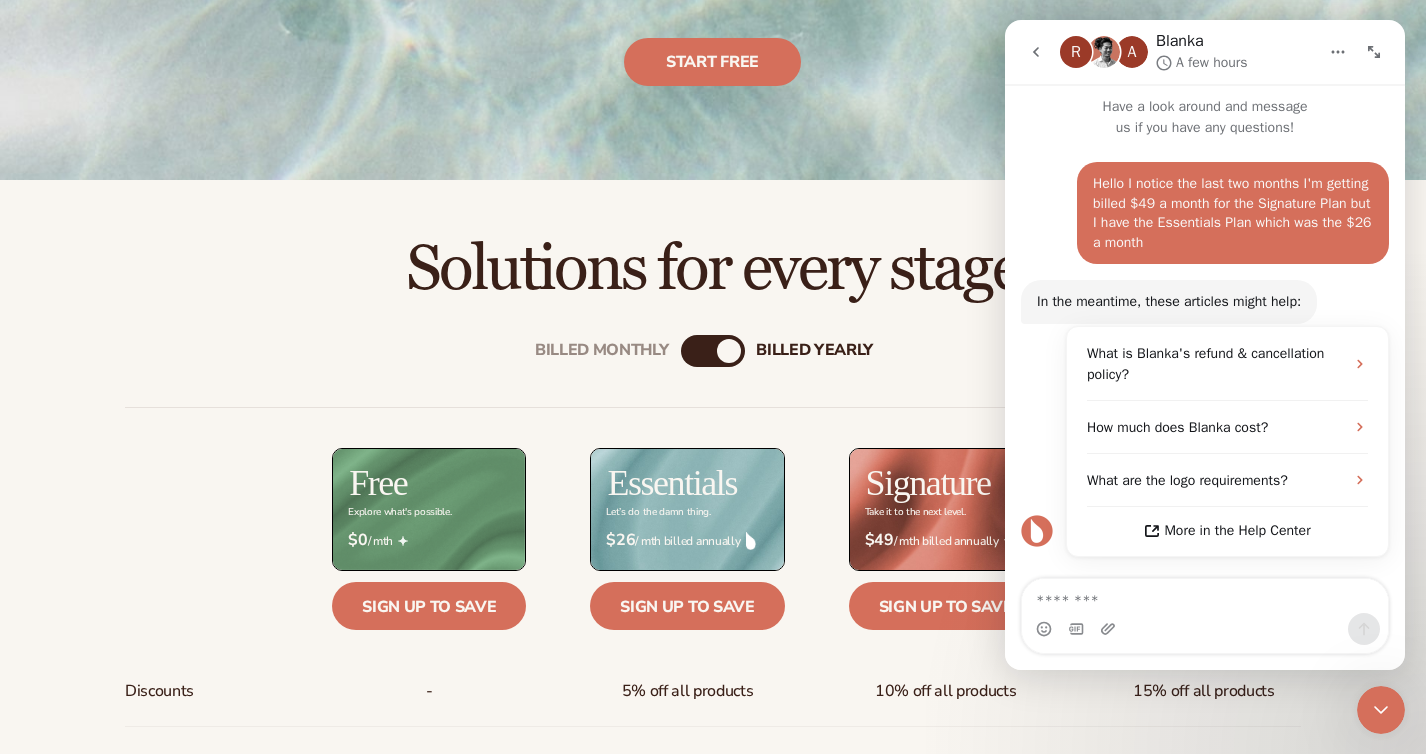 click 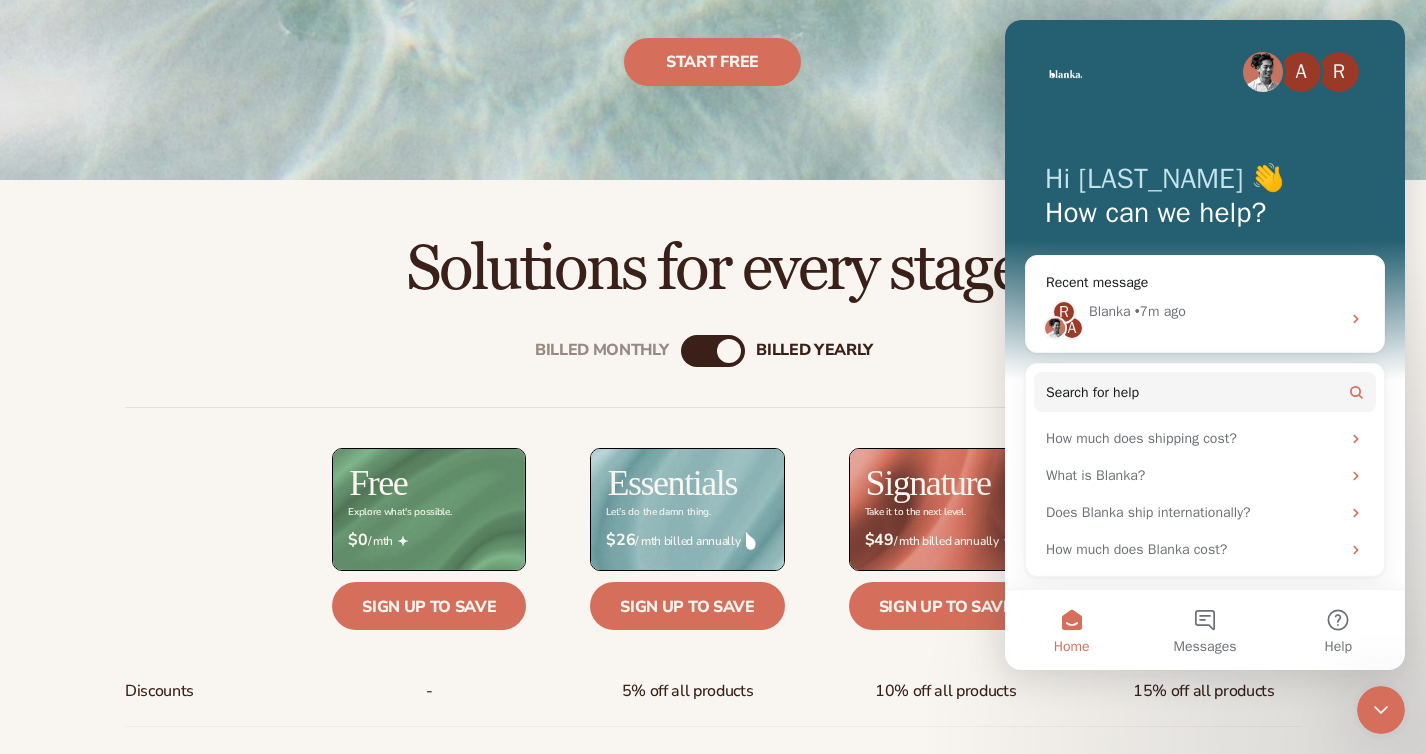 scroll, scrollTop: 0, scrollLeft: 0, axis: both 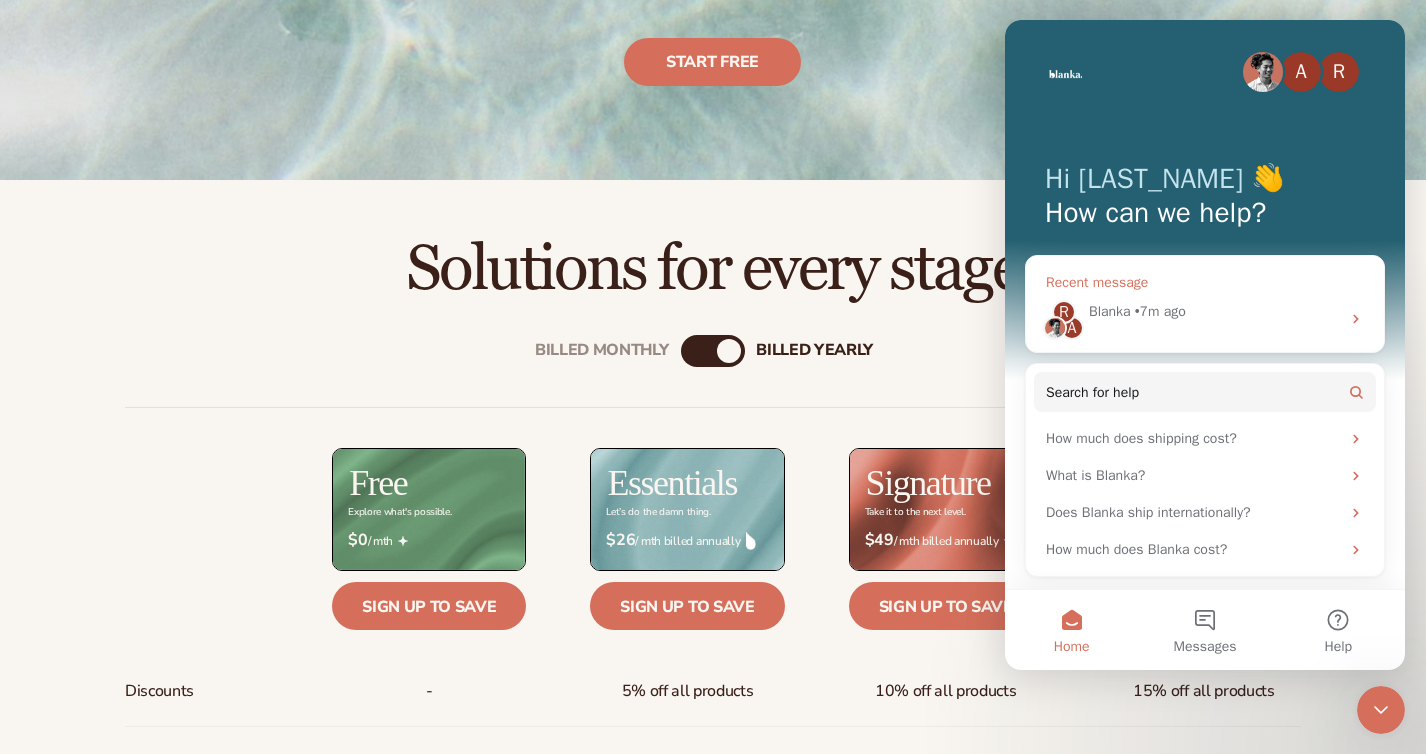 click on "[TIME] ago" at bounding box center (1160, 311) 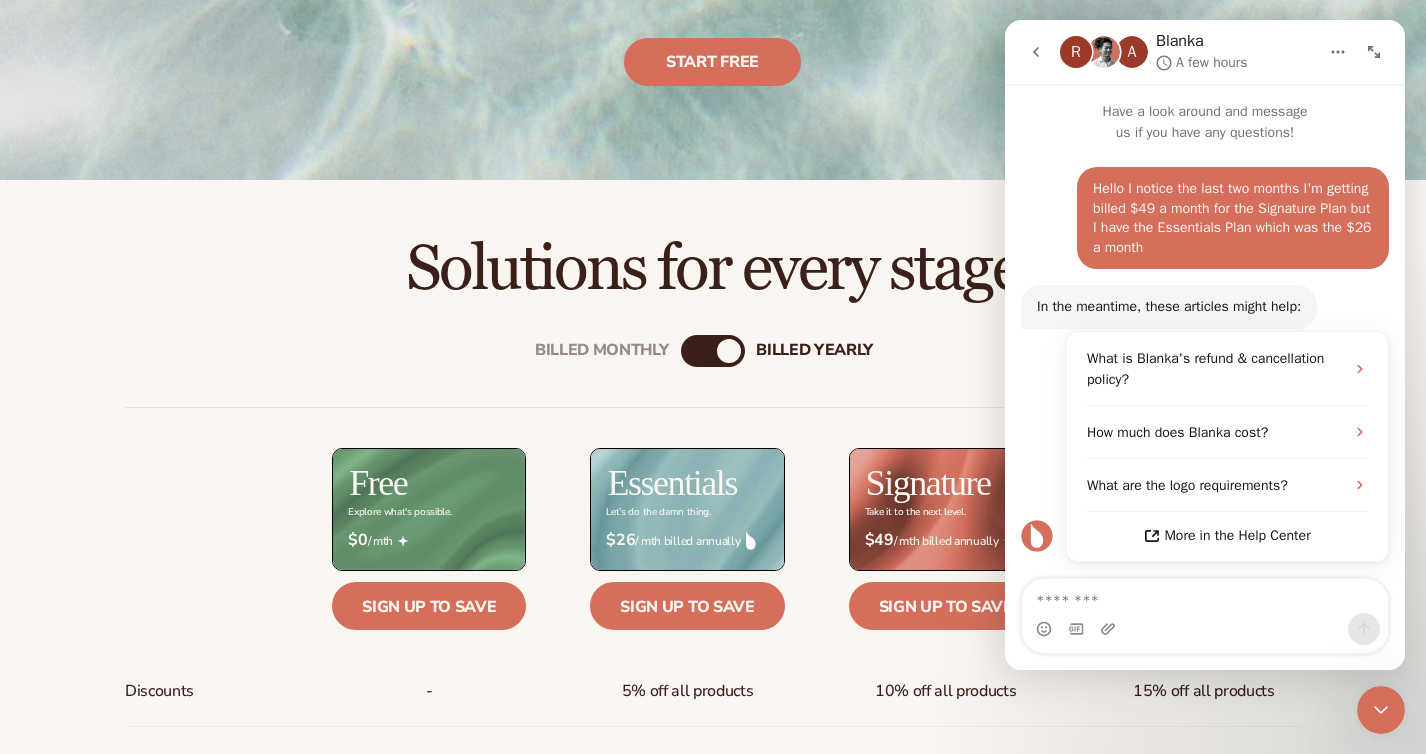 scroll, scrollTop: 5, scrollLeft: 0, axis: vertical 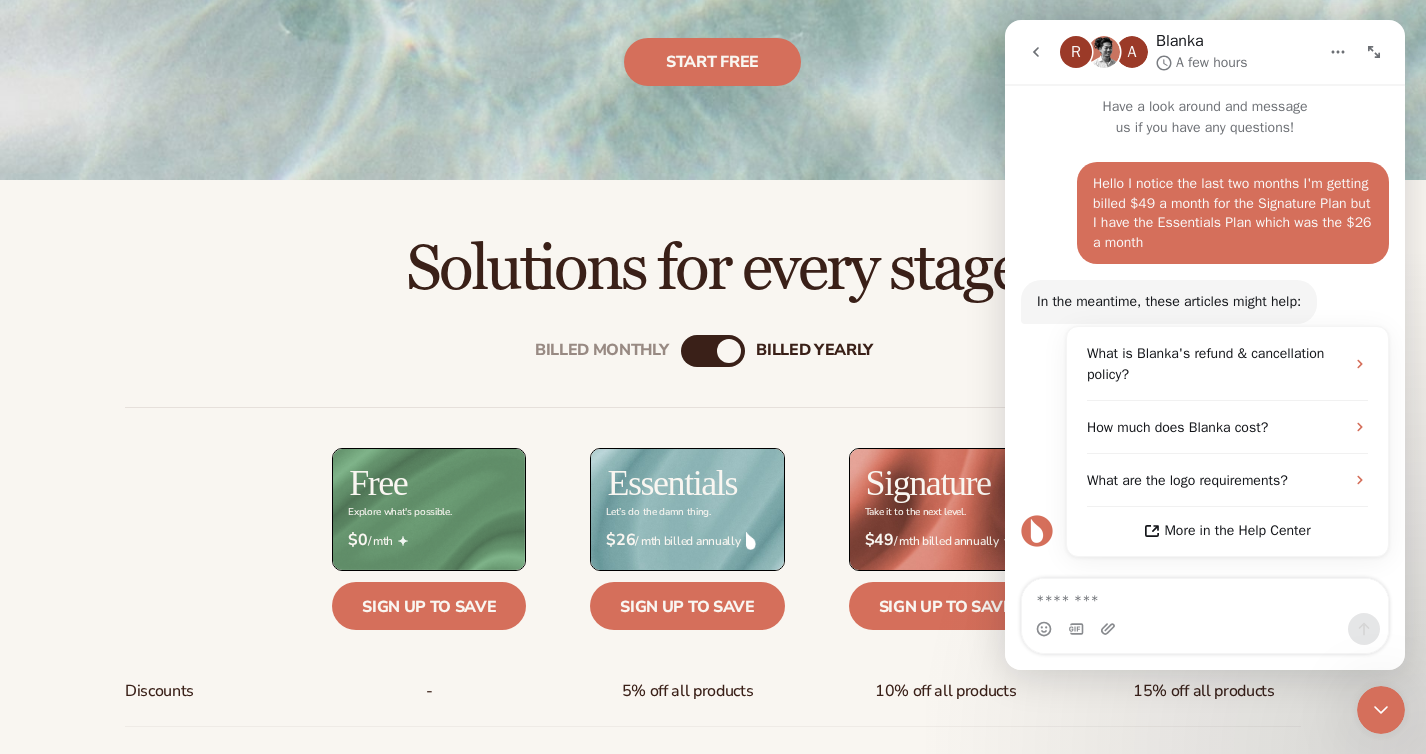 click at bounding box center (1205, 596) 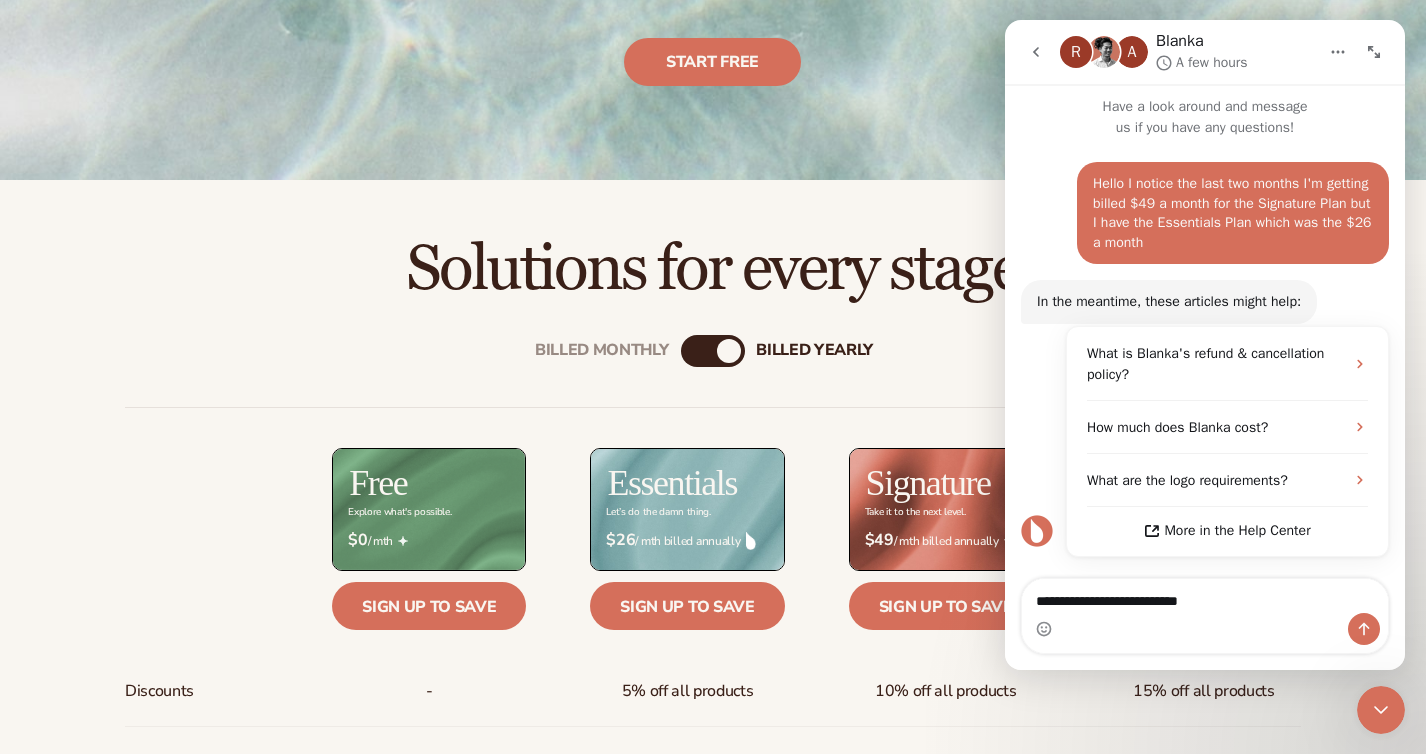 drag, startPoint x: 1064, startPoint y: 605, endPoint x: 957, endPoint y: 588, distance: 108.34205 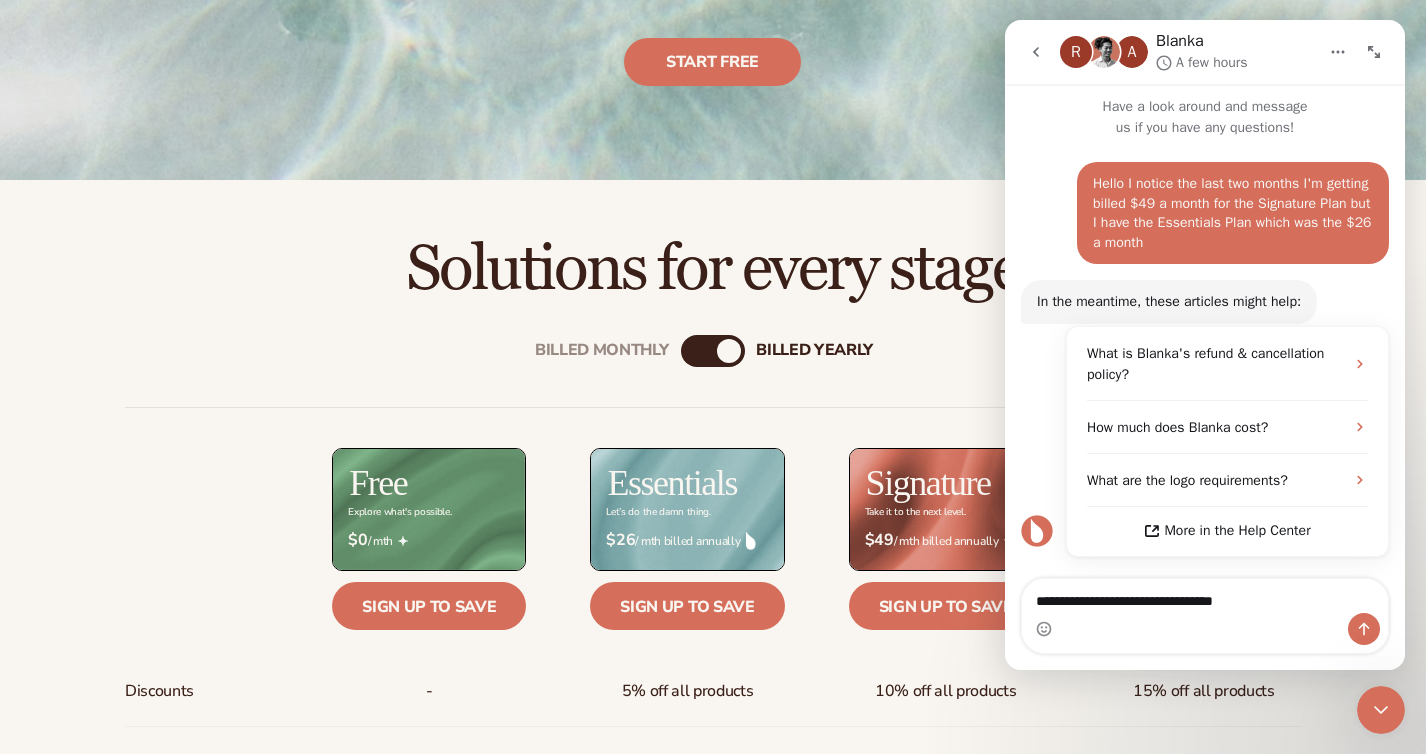 click on "**********" at bounding box center (1205, 596) 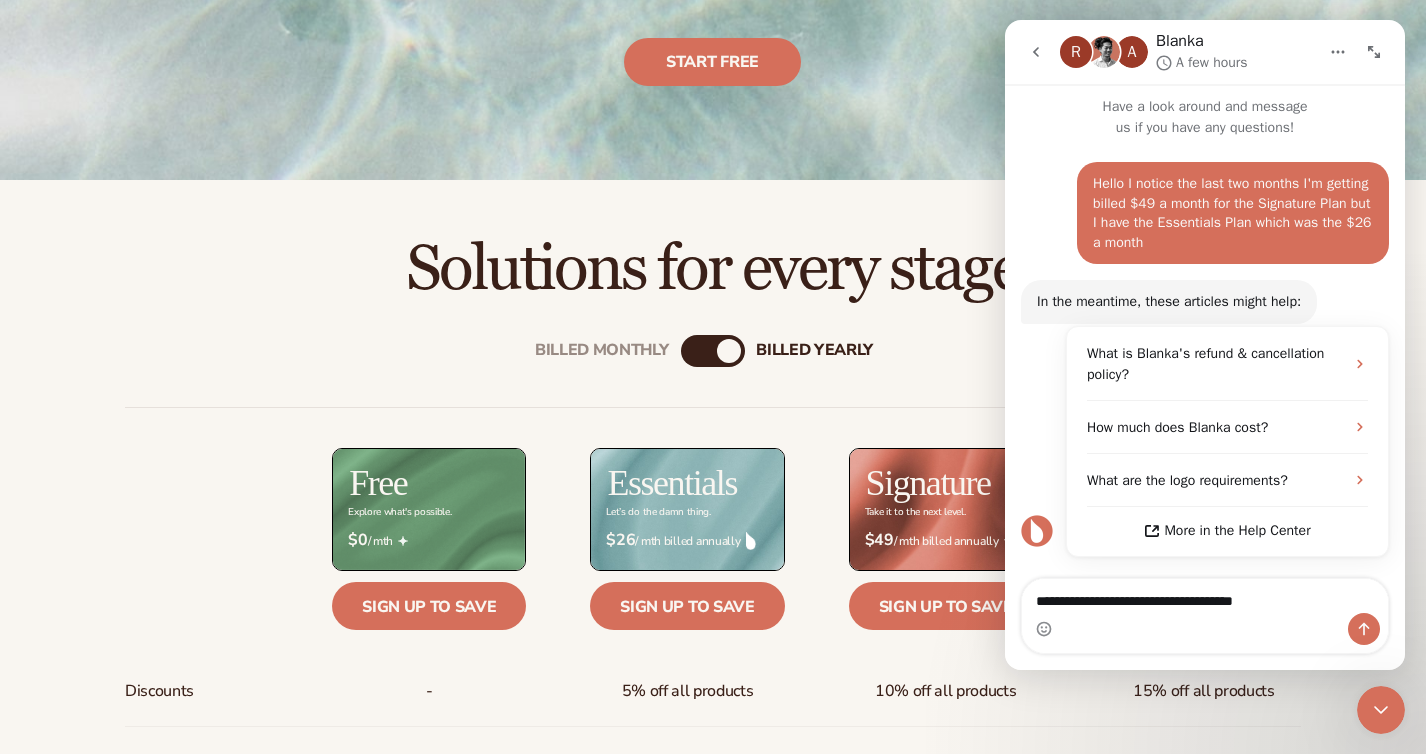click on "**********" at bounding box center [1205, 596] 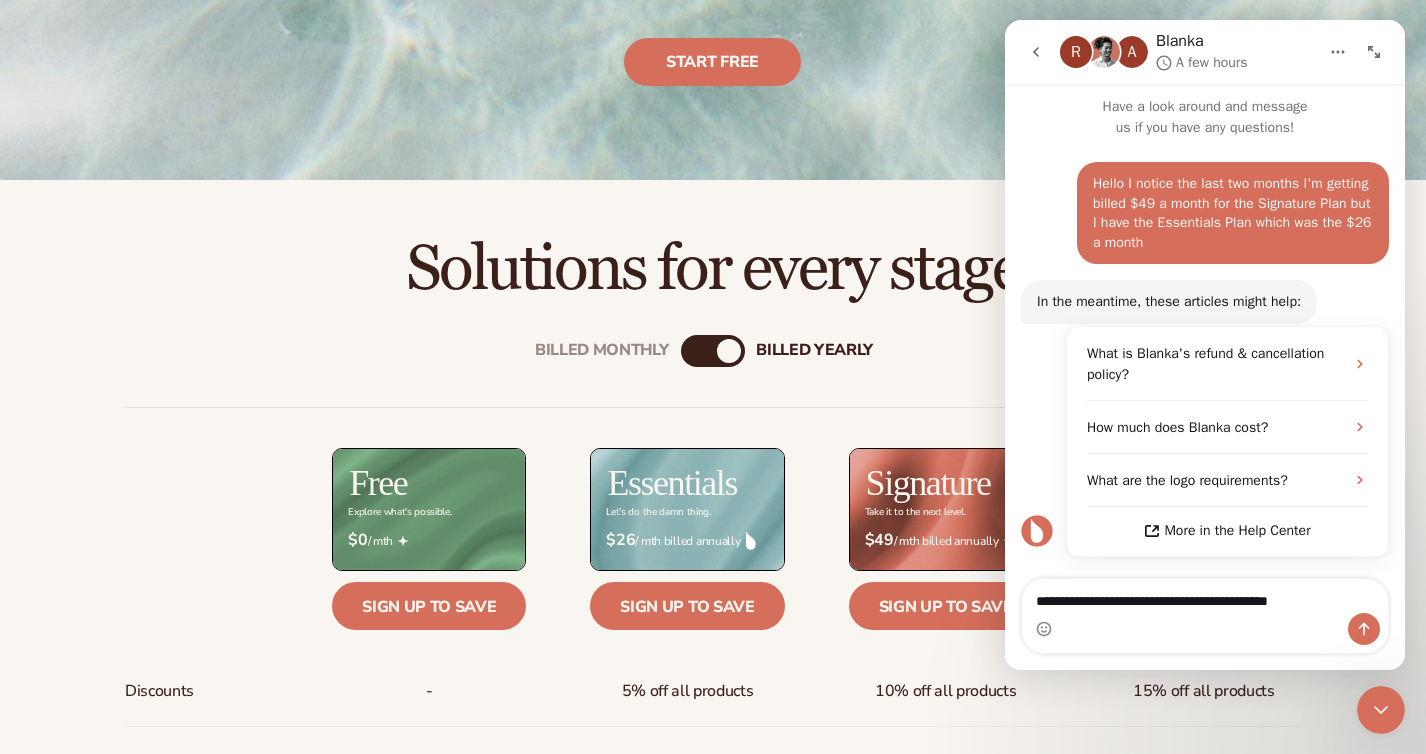 type on "**********" 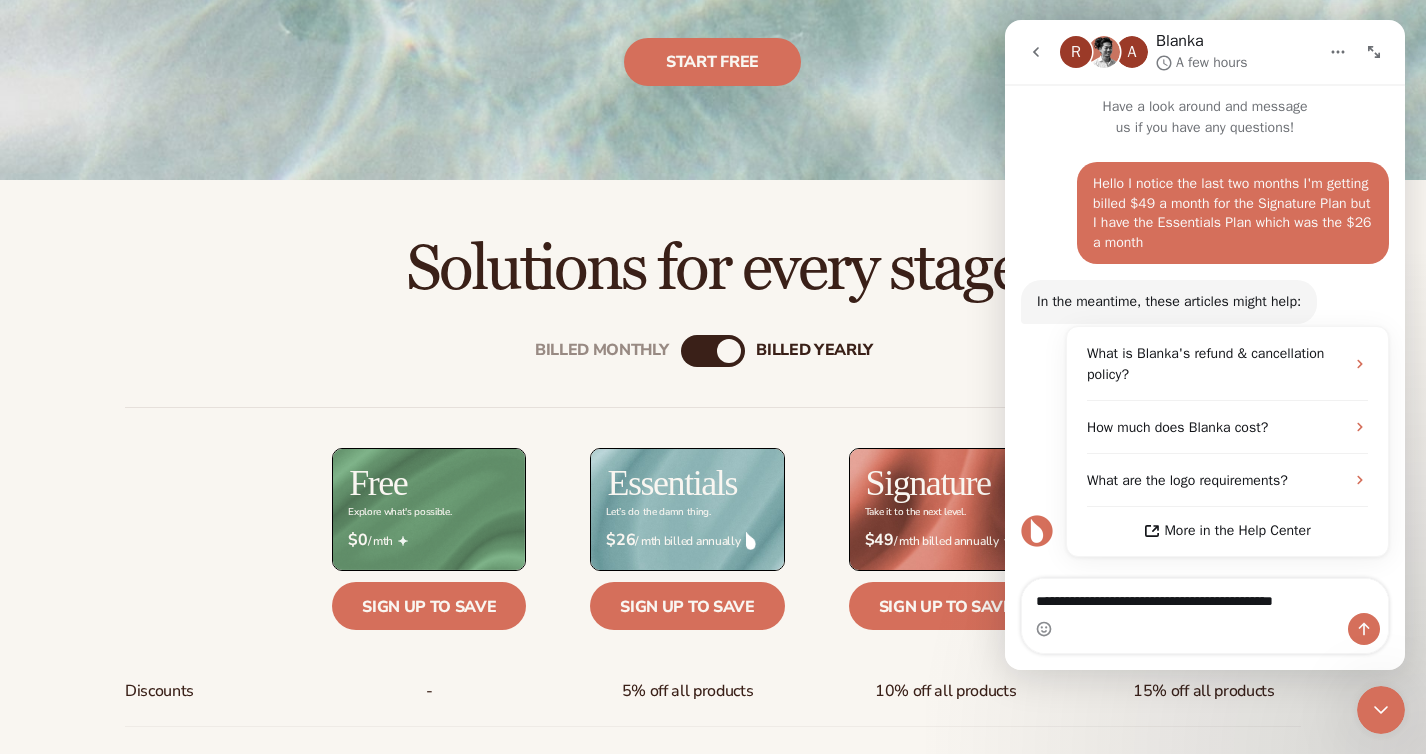 type 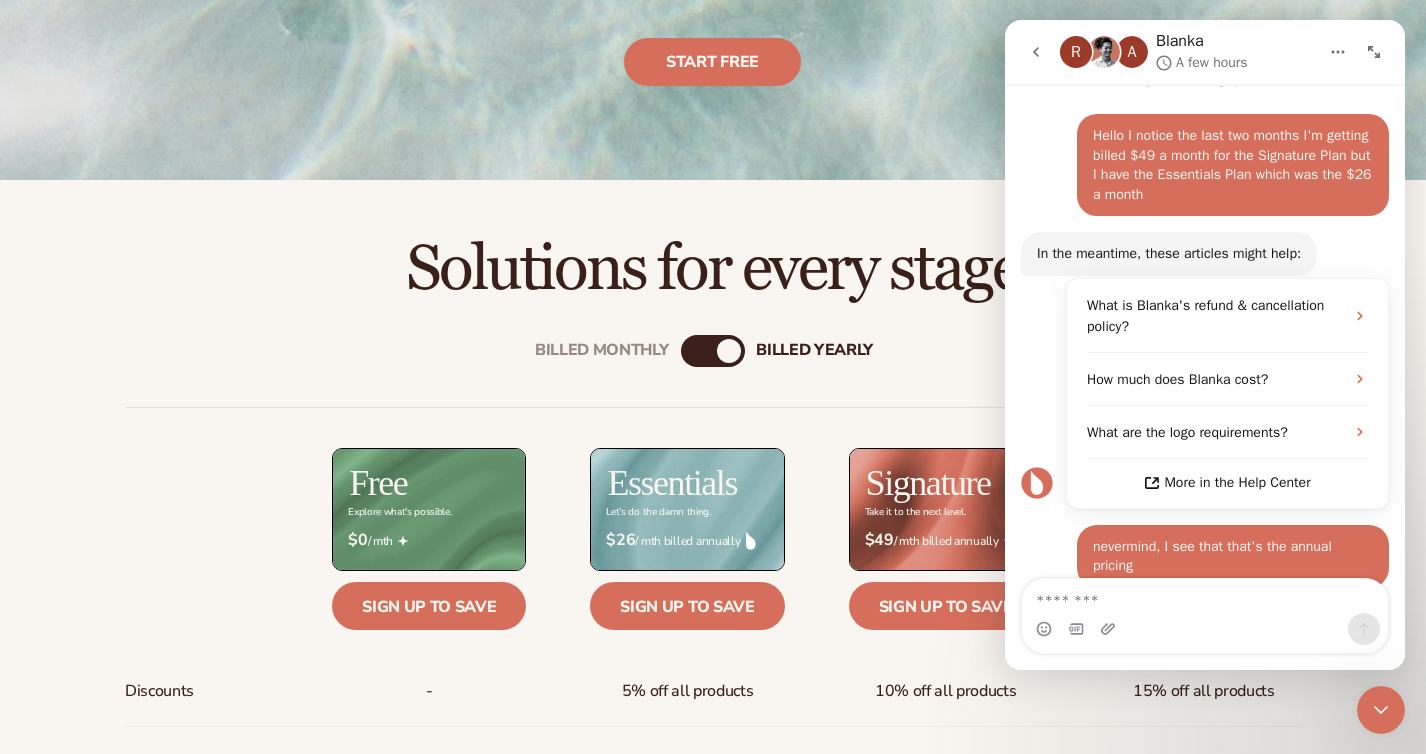 scroll, scrollTop: 84, scrollLeft: 0, axis: vertical 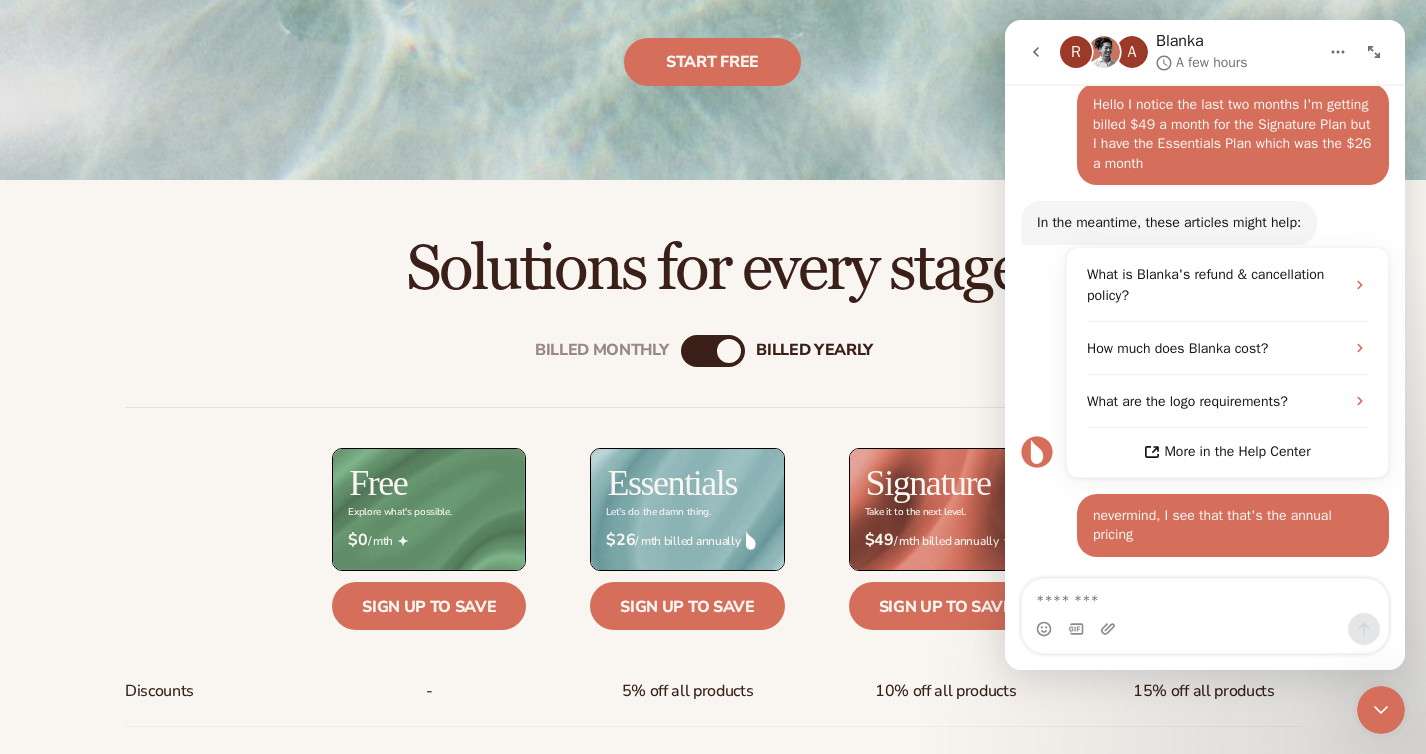 click 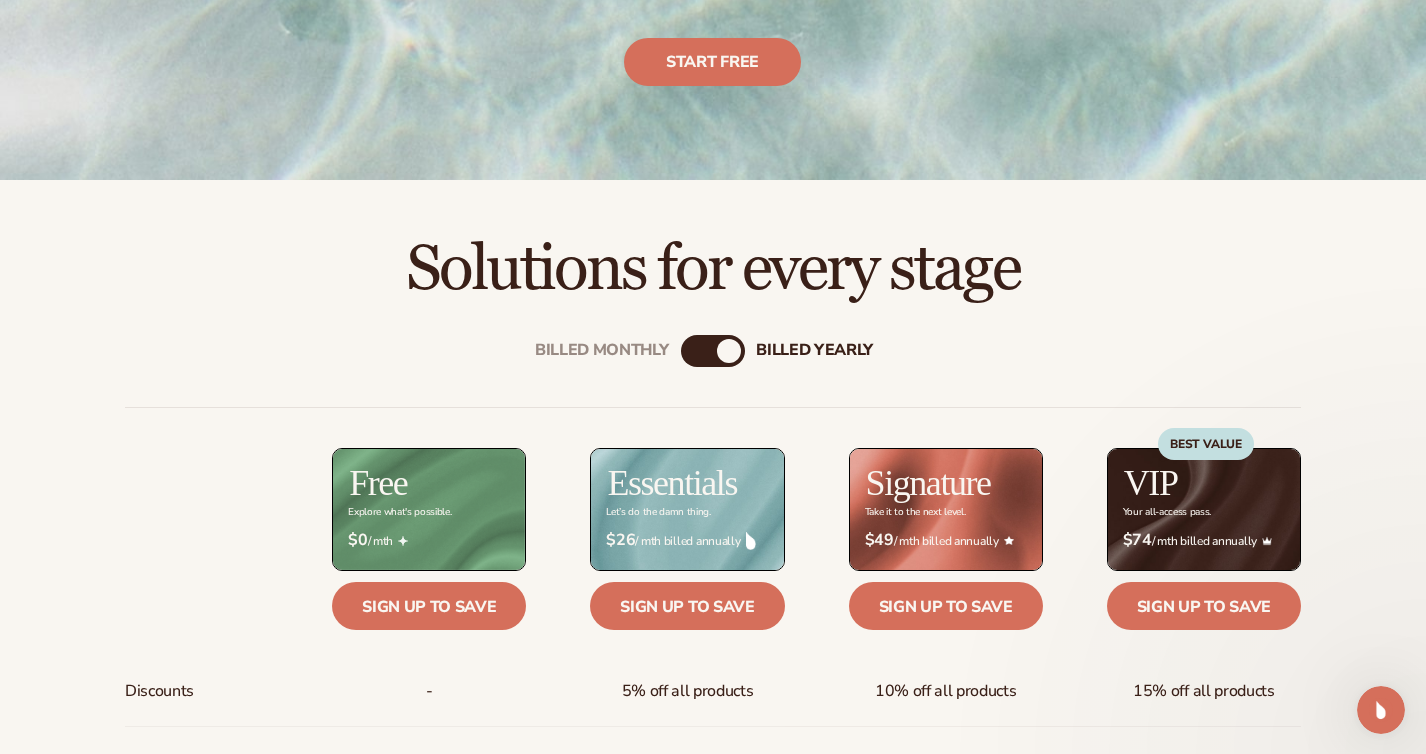 scroll, scrollTop: 0, scrollLeft: 0, axis: both 